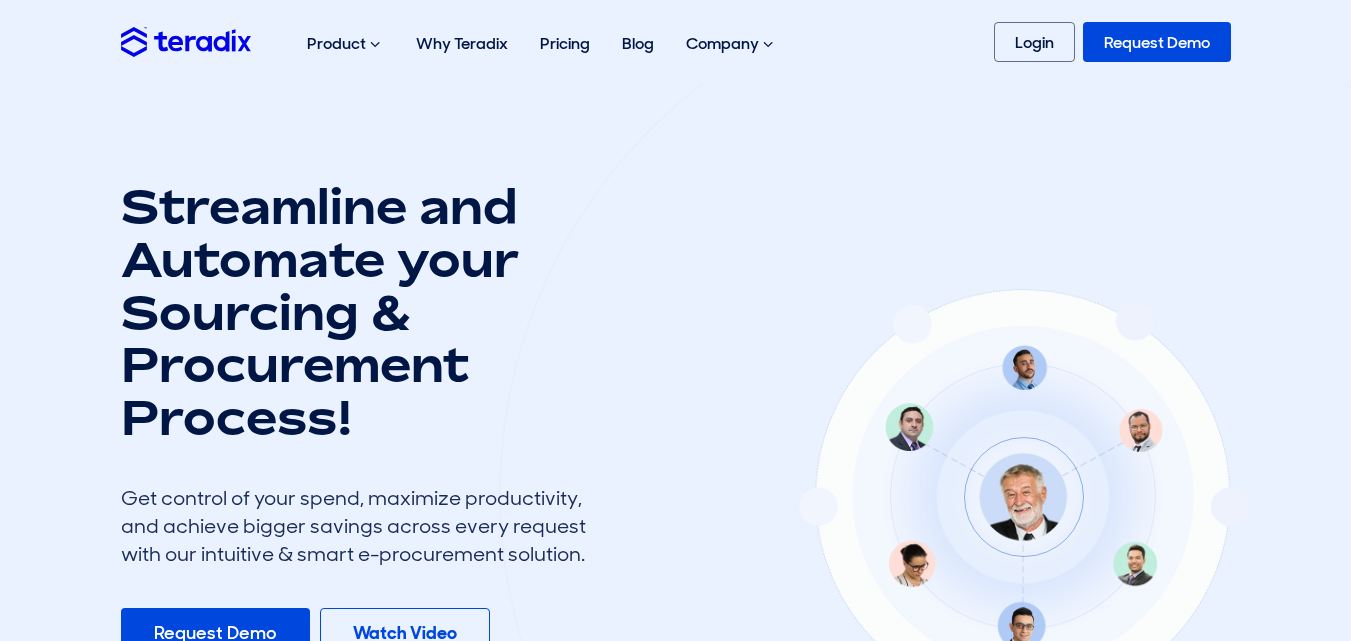 scroll, scrollTop: 0, scrollLeft: 0, axis: both 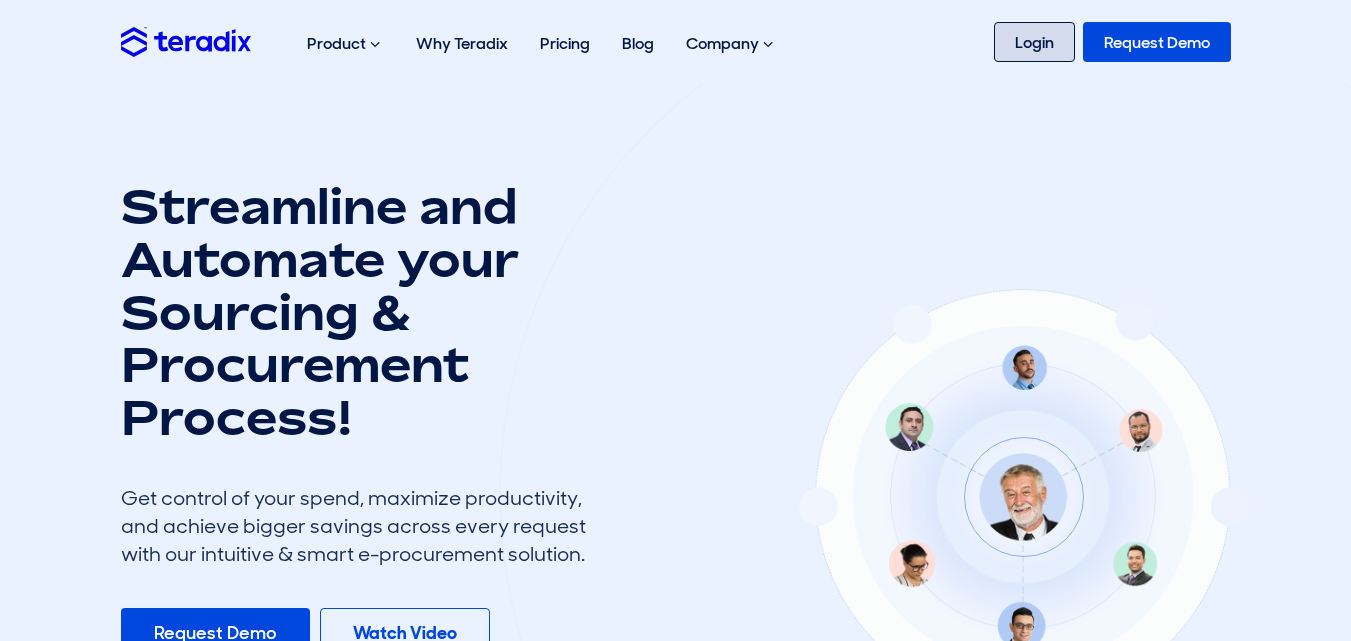 click on "Login" at bounding box center [1034, 42] 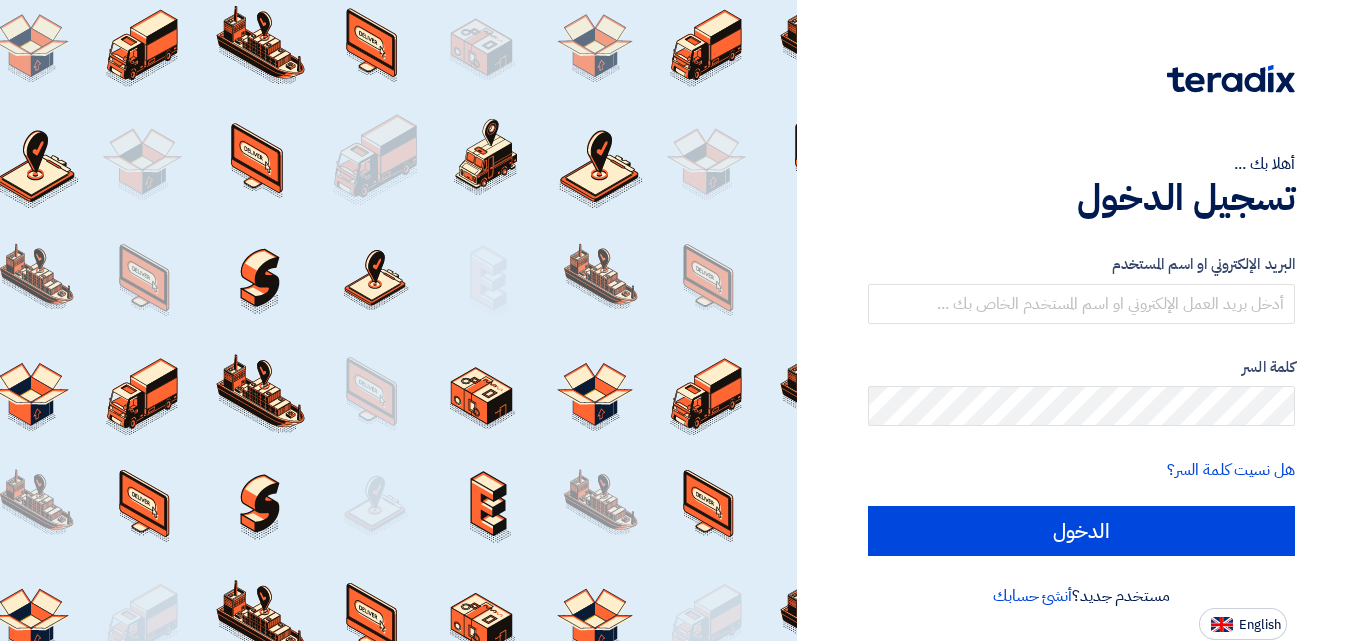 scroll, scrollTop: 0, scrollLeft: 0, axis: both 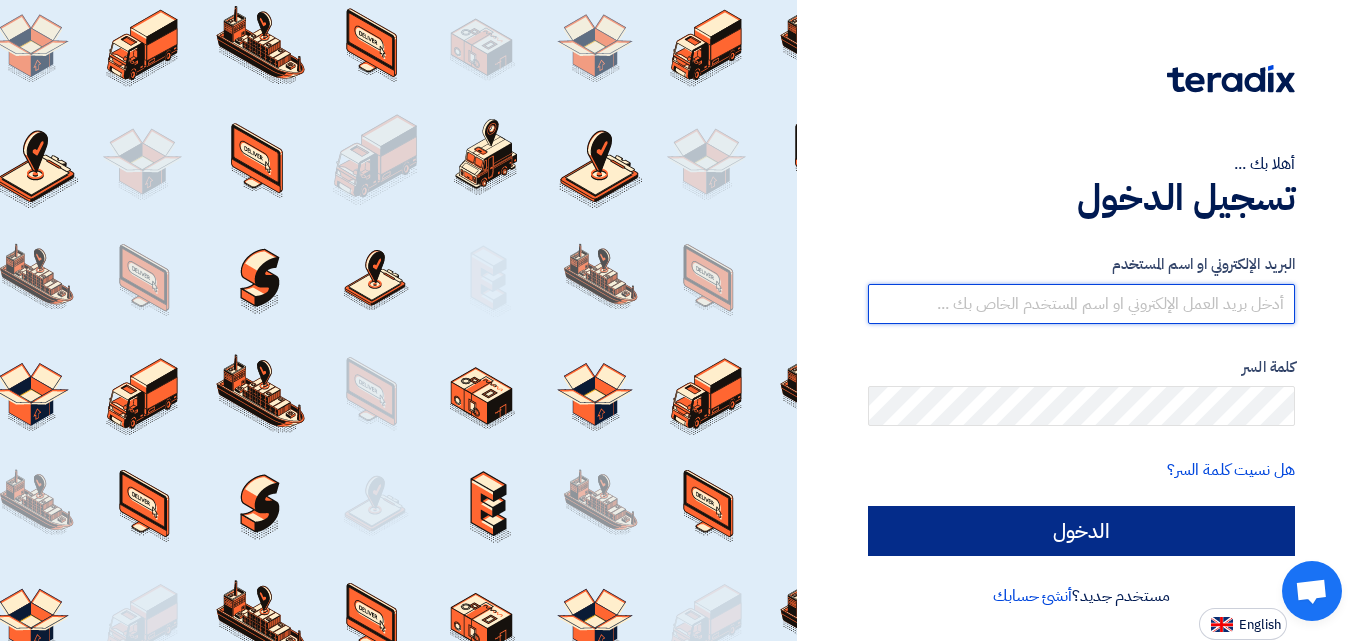 type on "[EMAIL_ADDRESS][DOMAIN_NAME]" 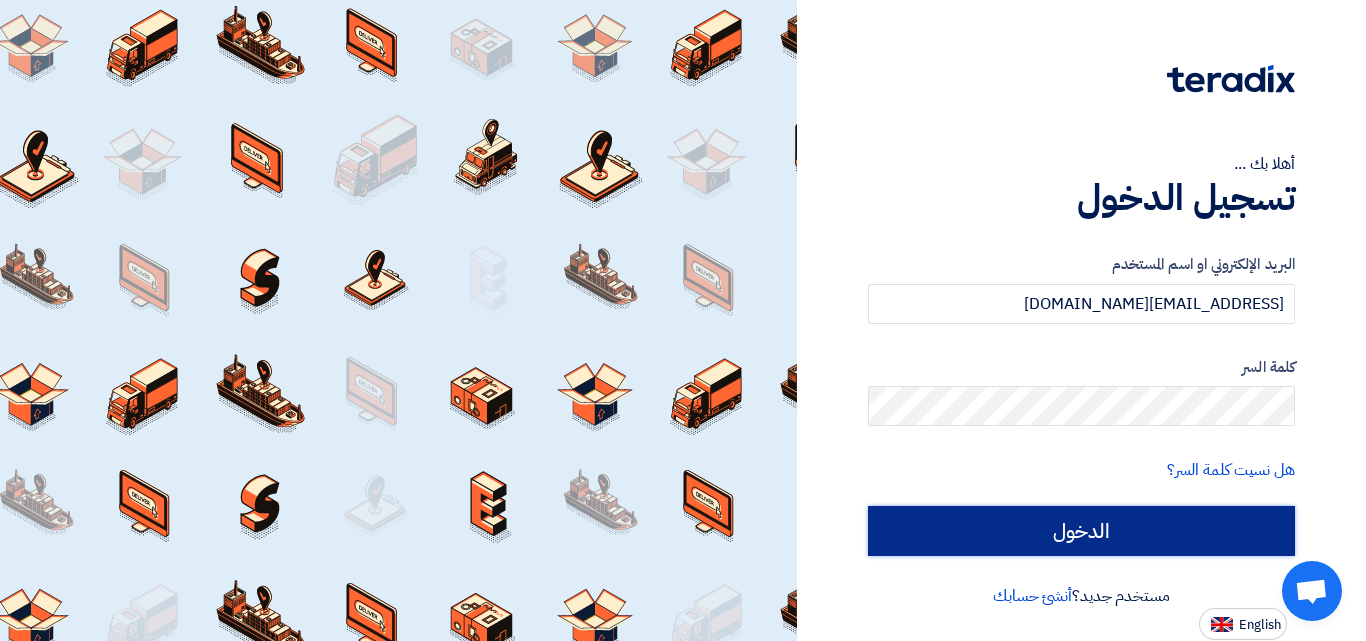 click on "الدخول" 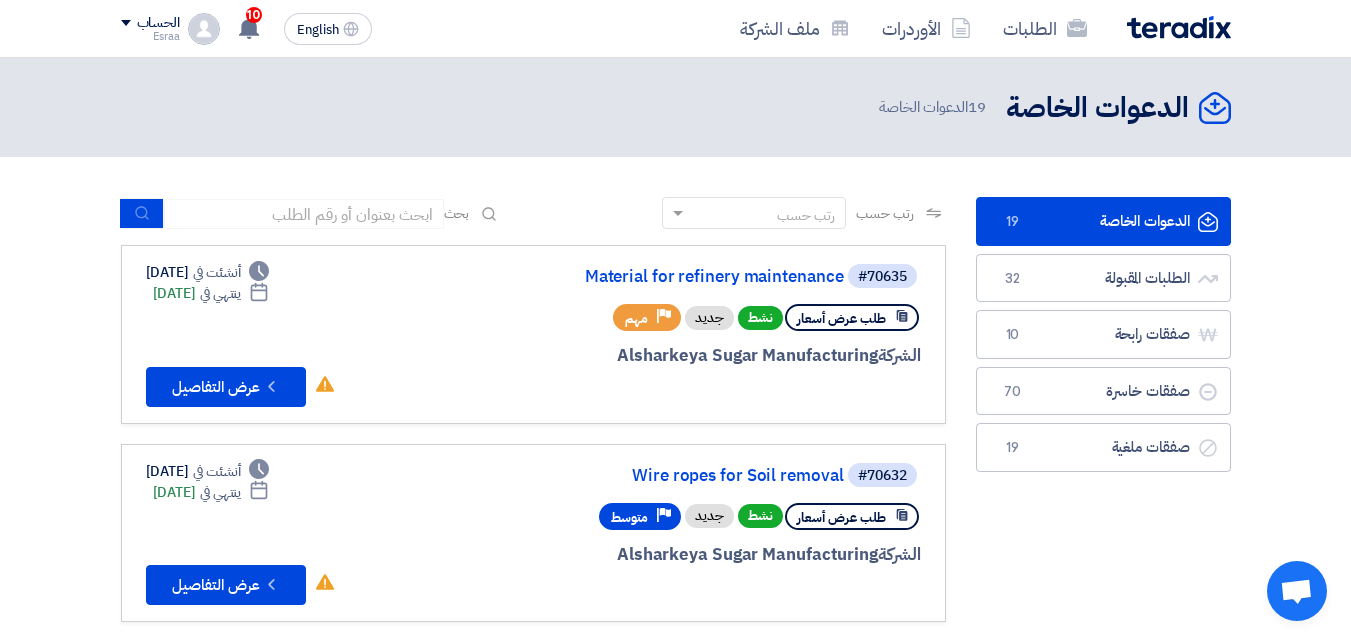 scroll, scrollTop: 500, scrollLeft: 0, axis: vertical 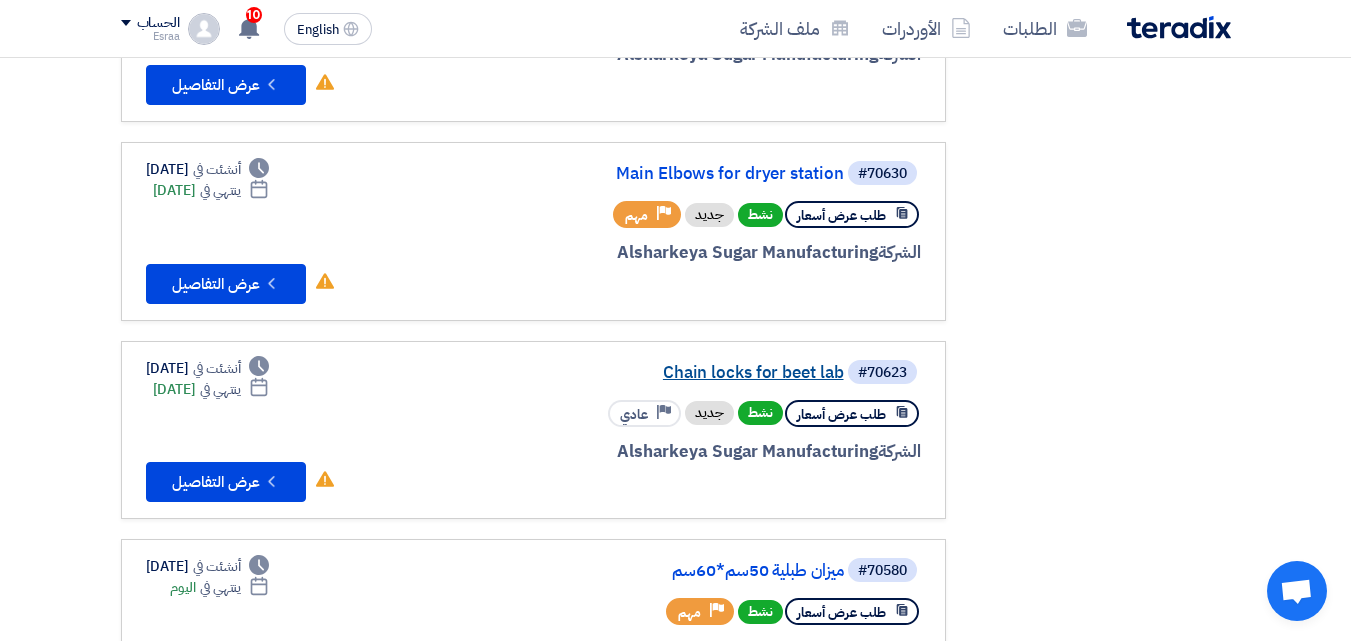click on "Chain locks for beet lab" 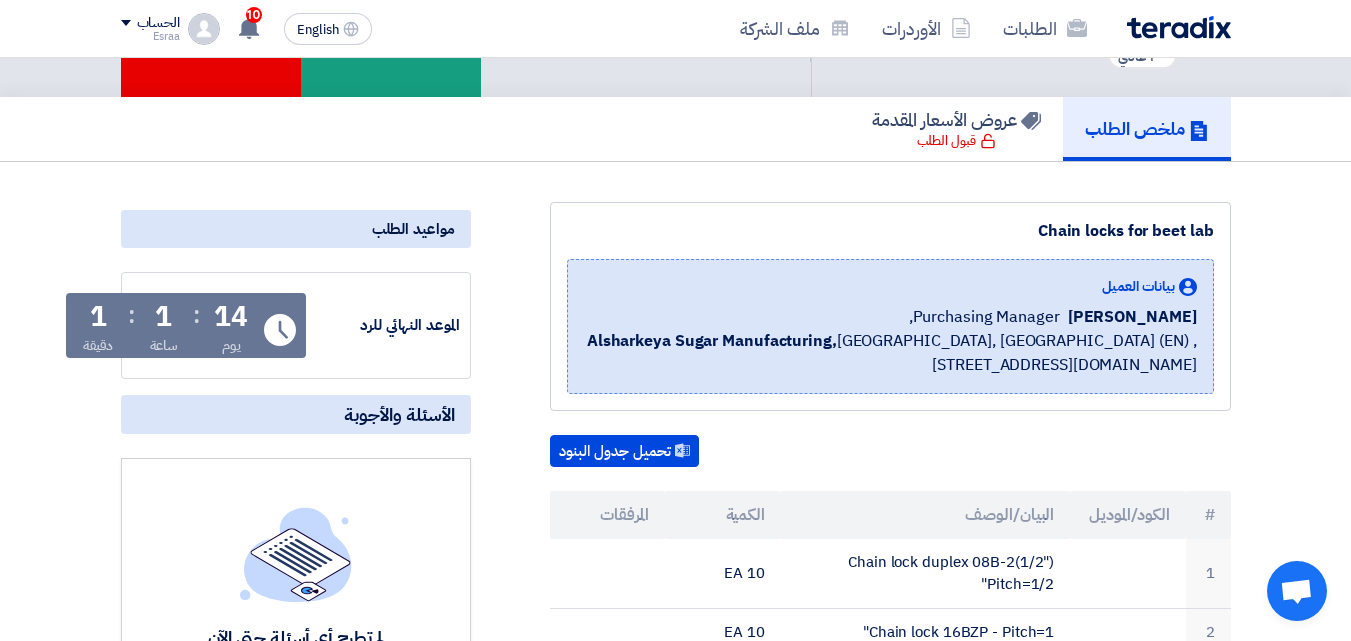 scroll, scrollTop: 0, scrollLeft: 0, axis: both 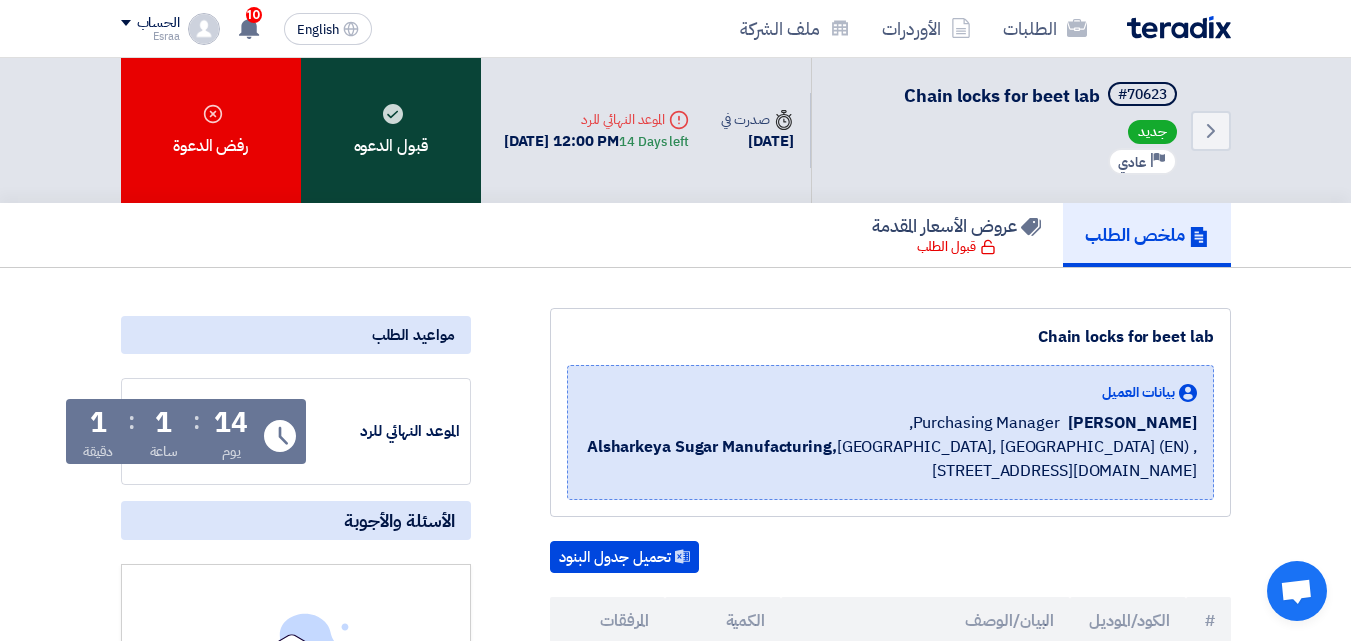 click on "قبول الدعوه" 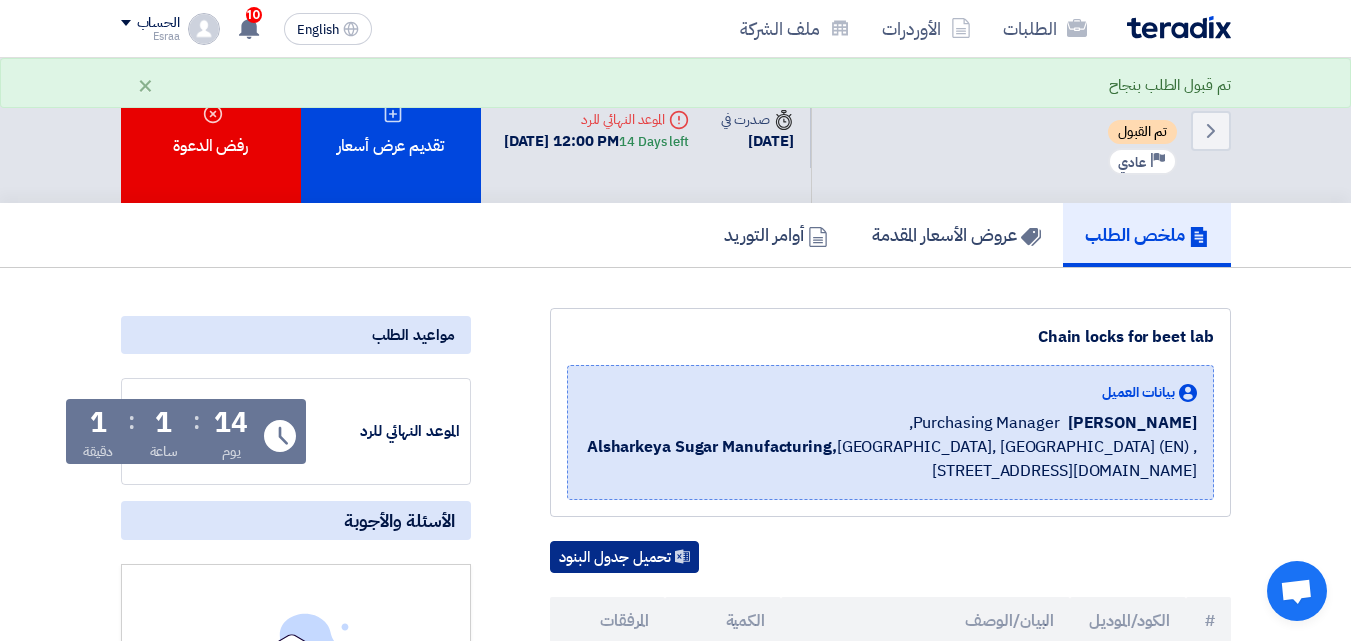 click on "تحميل جدول البنود" 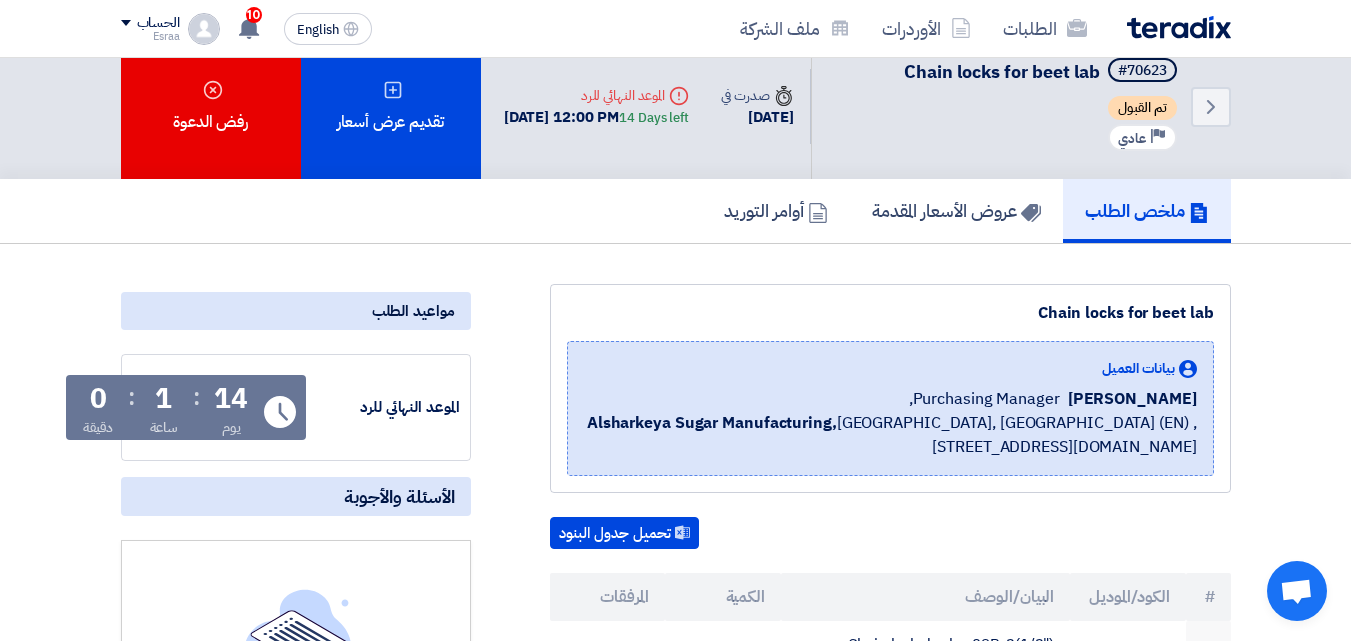 scroll, scrollTop: 0, scrollLeft: 0, axis: both 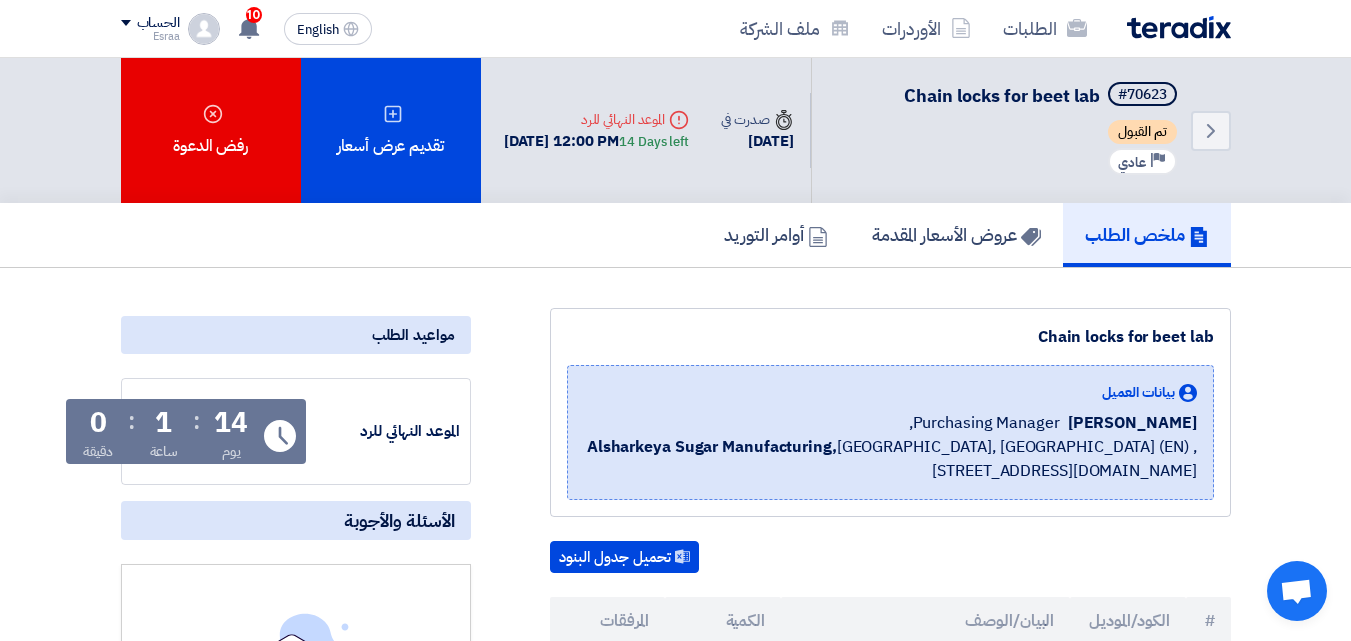 click on "الطلبات
الأوردرات
ملف الشركة
English
EN
10
تم نشر طلب عروض أسعار جديد - شاهد التفاصيل
5 minutes ago" 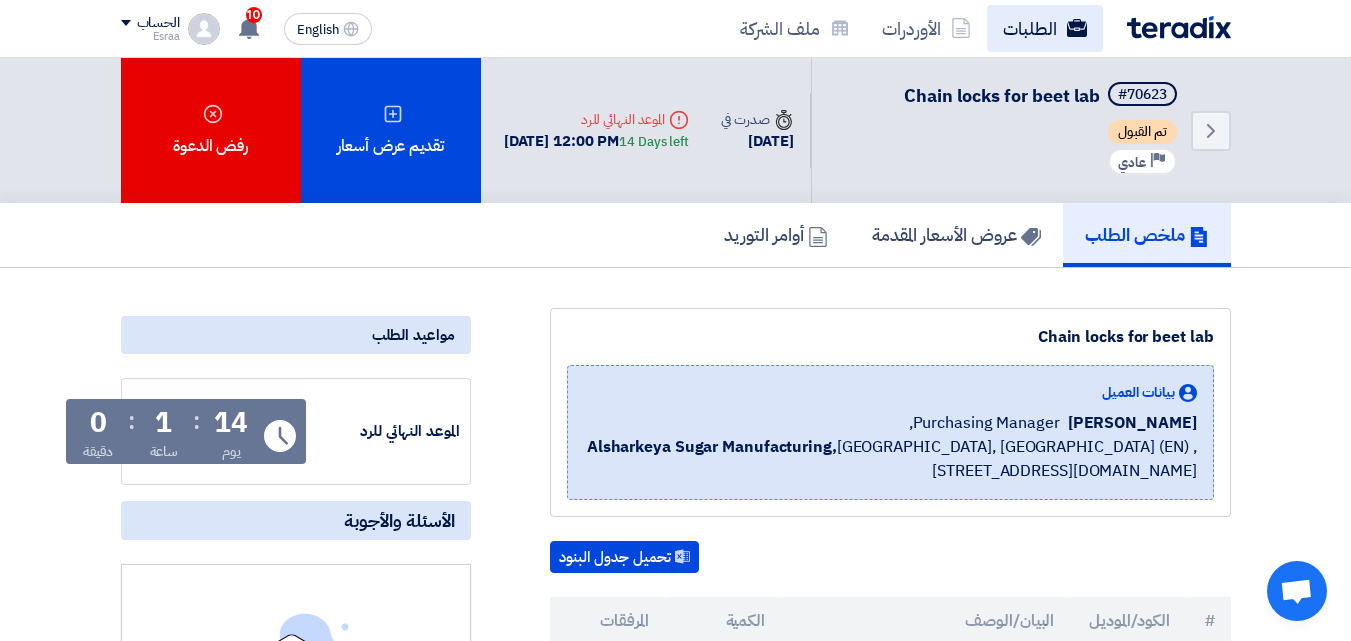 click on "الطلبات" 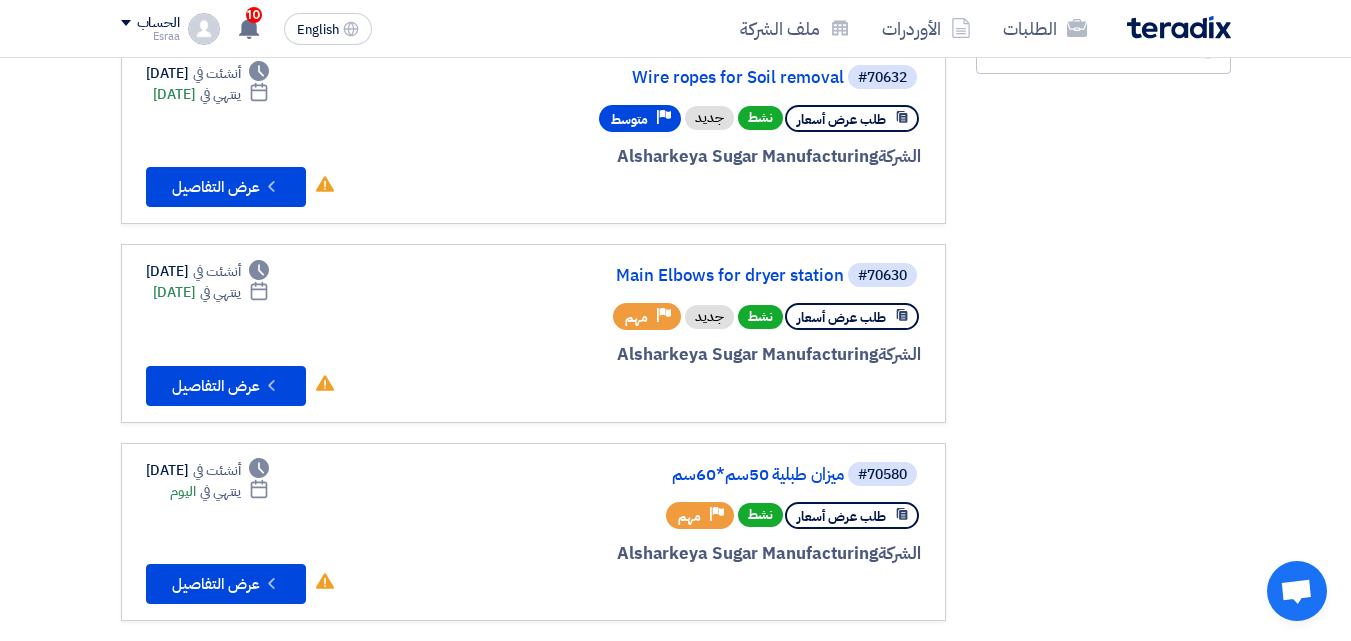 scroll, scrollTop: 400, scrollLeft: 0, axis: vertical 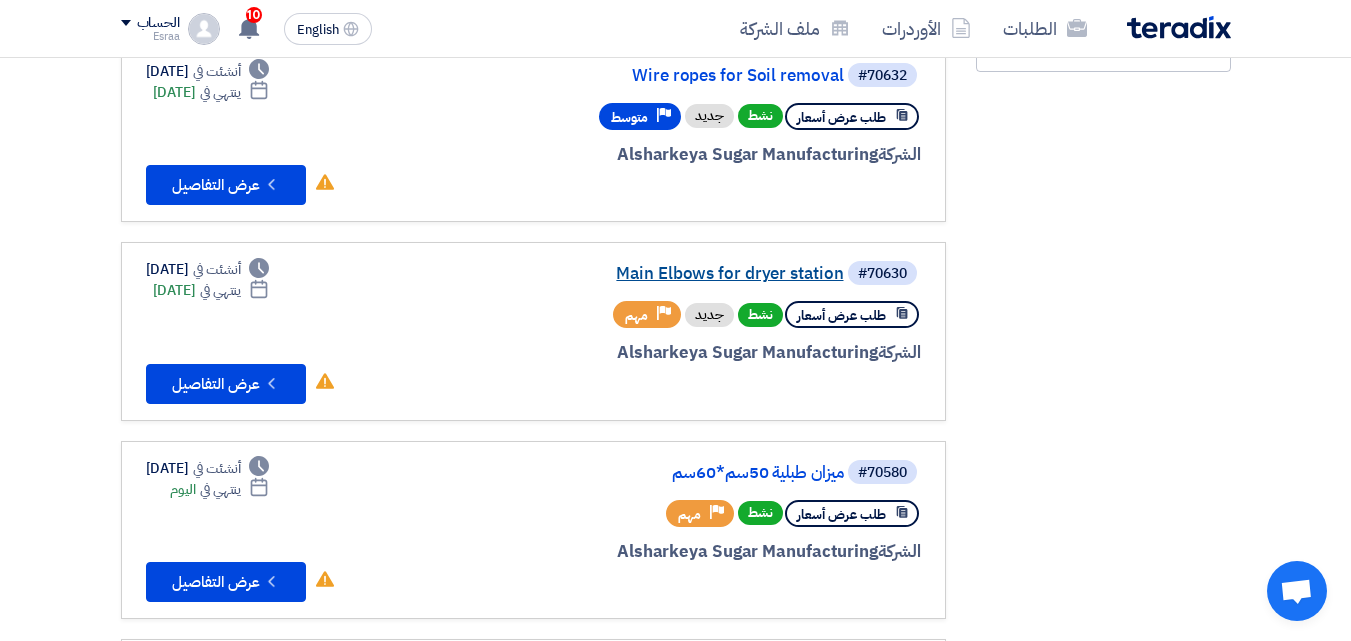 click on "Main Elbows for dryer station" 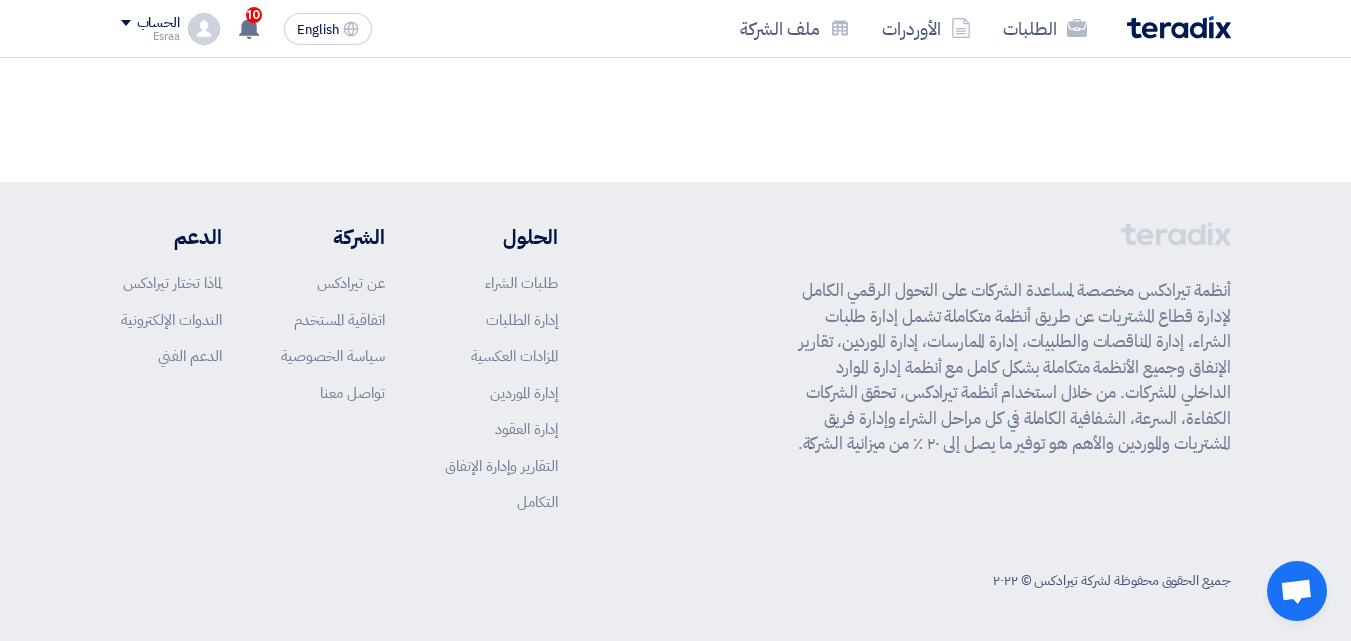 scroll, scrollTop: 0, scrollLeft: 0, axis: both 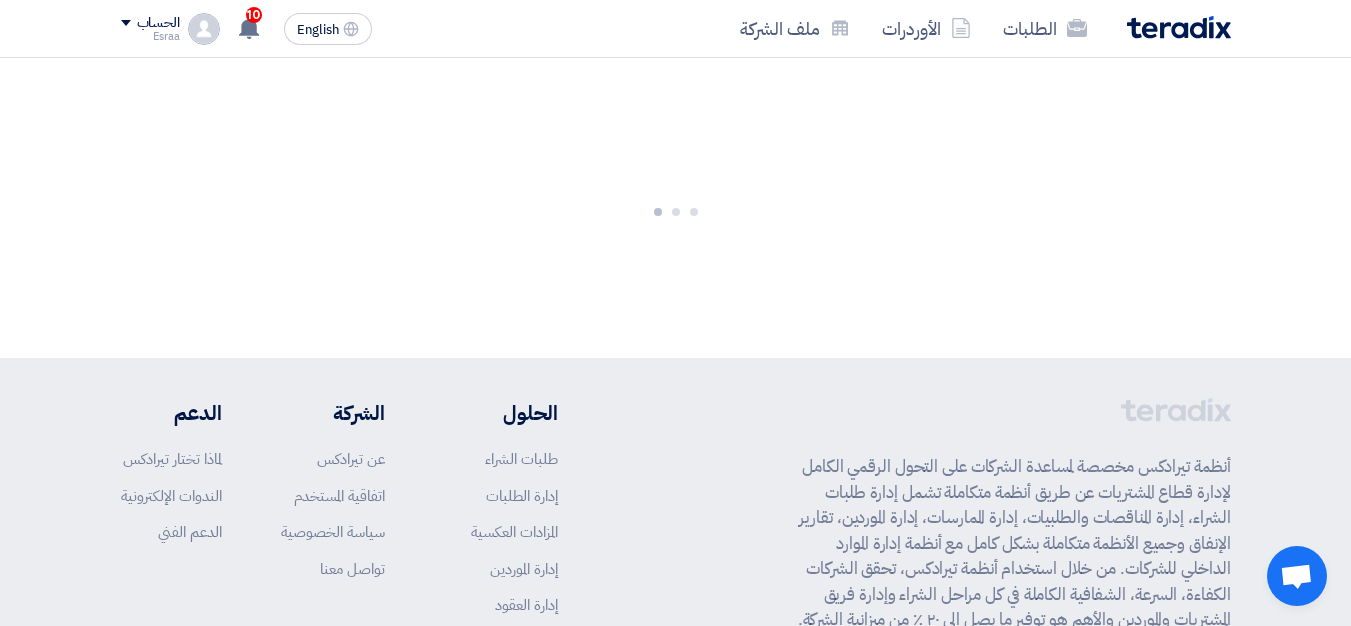 click 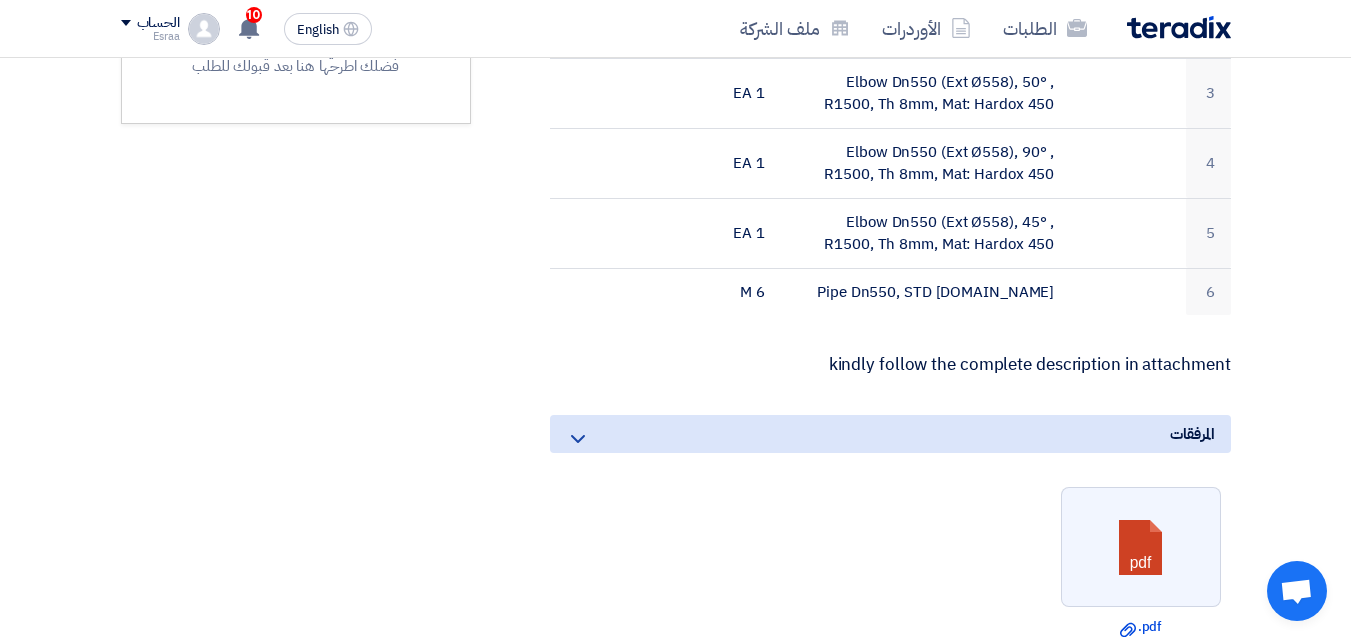 scroll, scrollTop: 200, scrollLeft: 0, axis: vertical 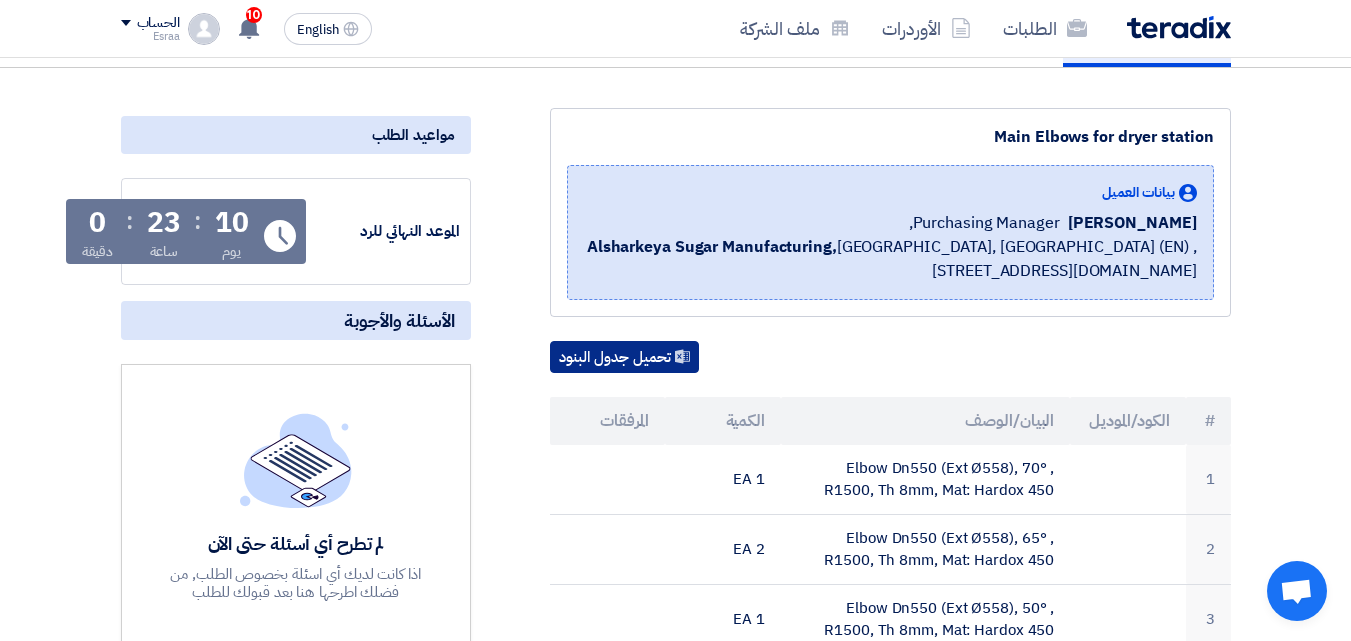 click on "تحميل جدول البنود" 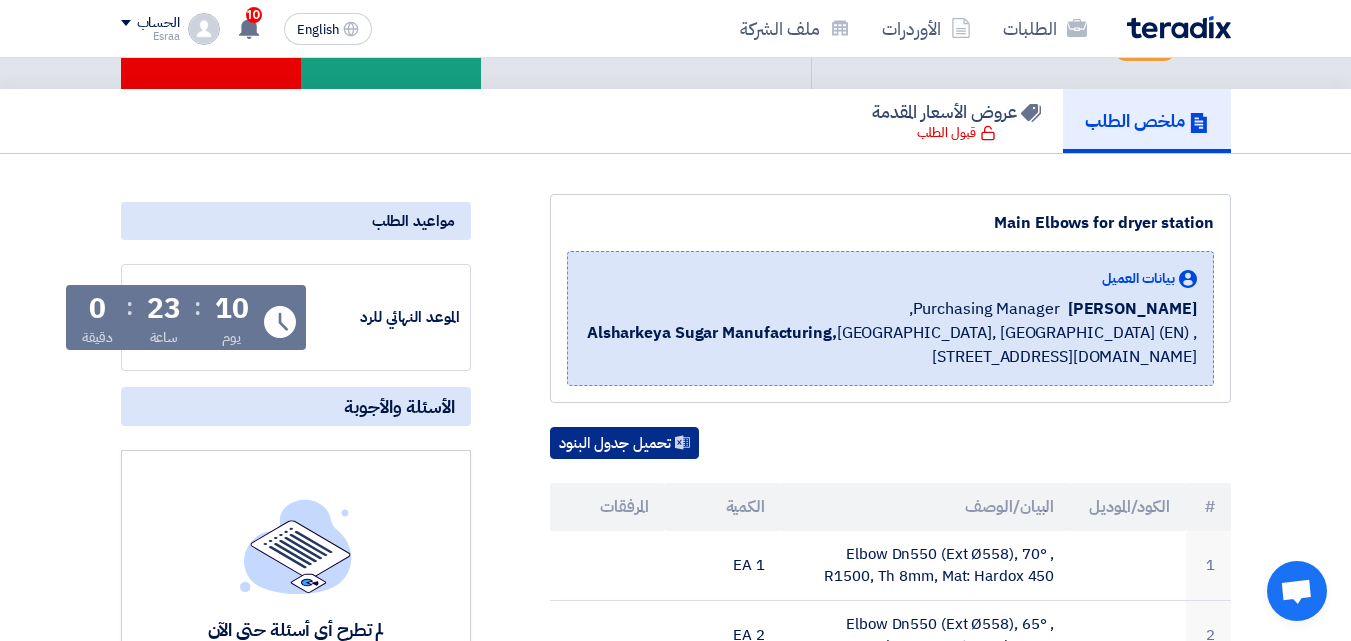scroll, scrollTop: 0, scrollLeft: 0, axis: both 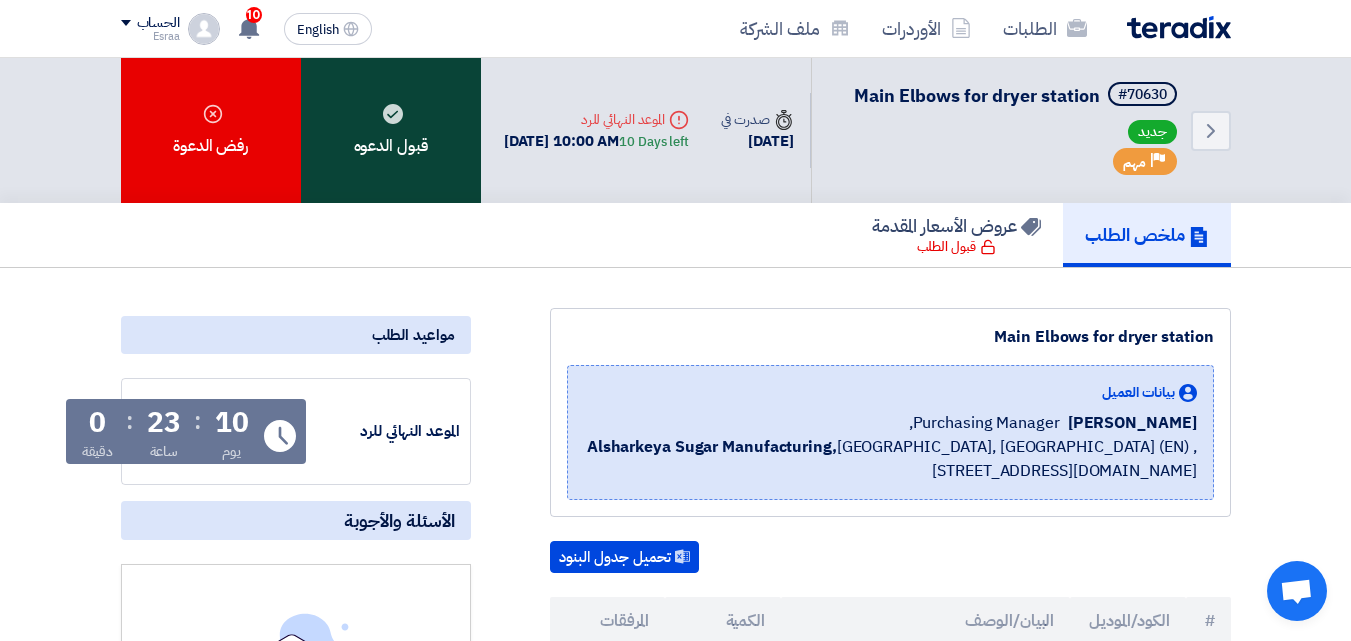 click on "قبول الدعوه" 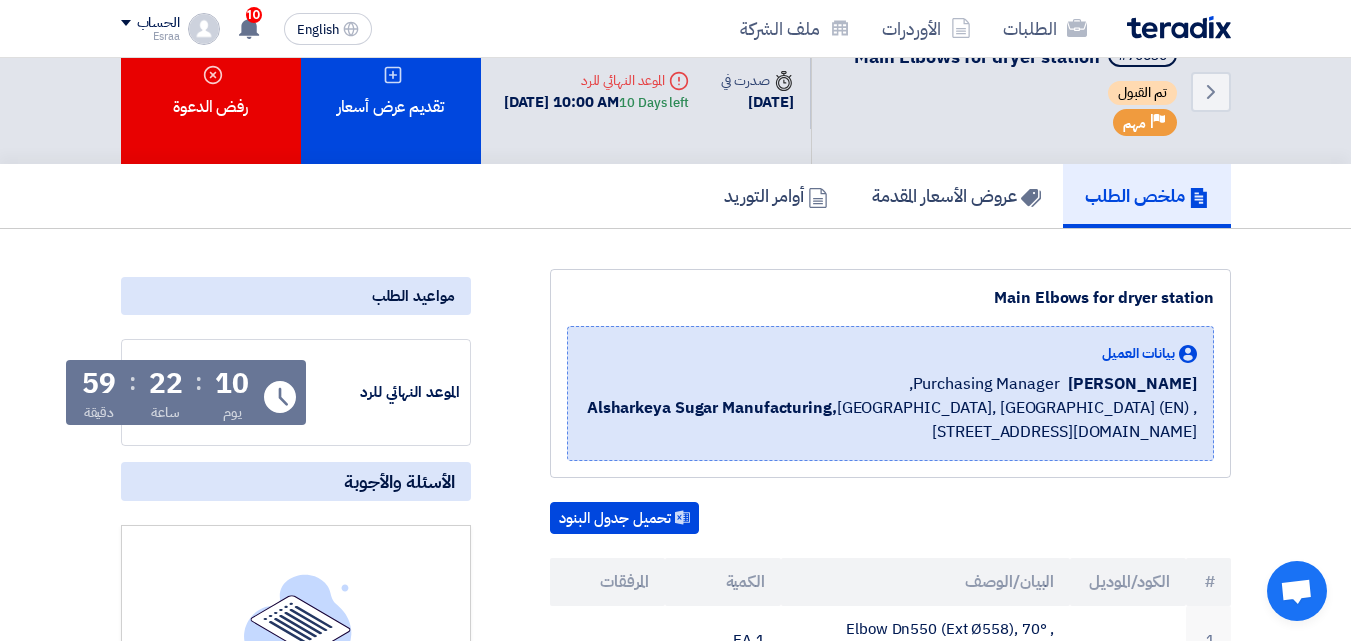 scroll, scrollTop: 100, scrollLeft: 0, axis: vertical 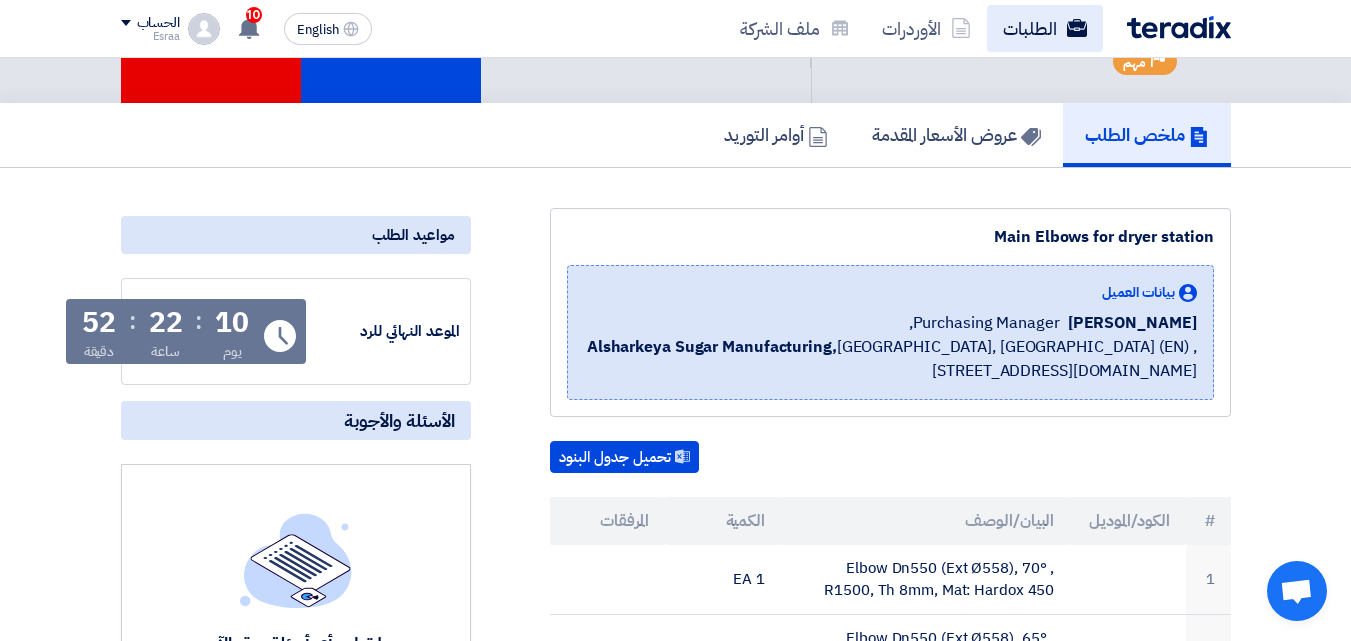 click on "الطلبات" 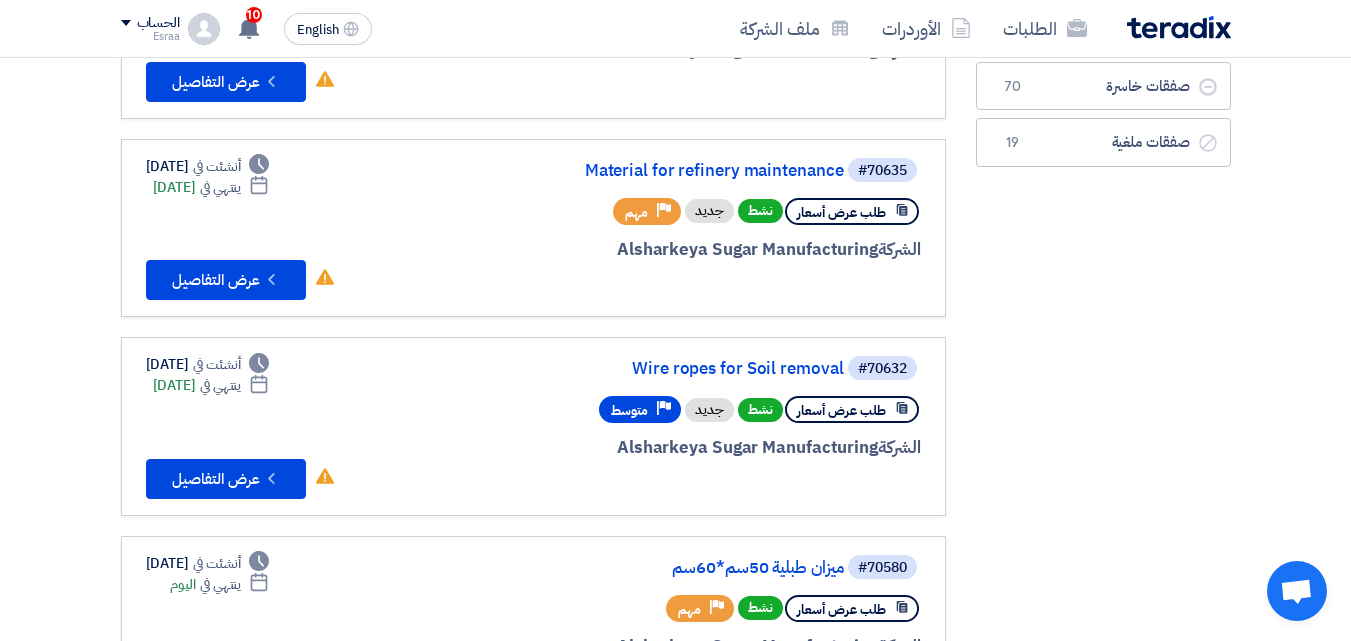 scroll, scrollTop: 300, scrollLeft: 0, axis: vertical 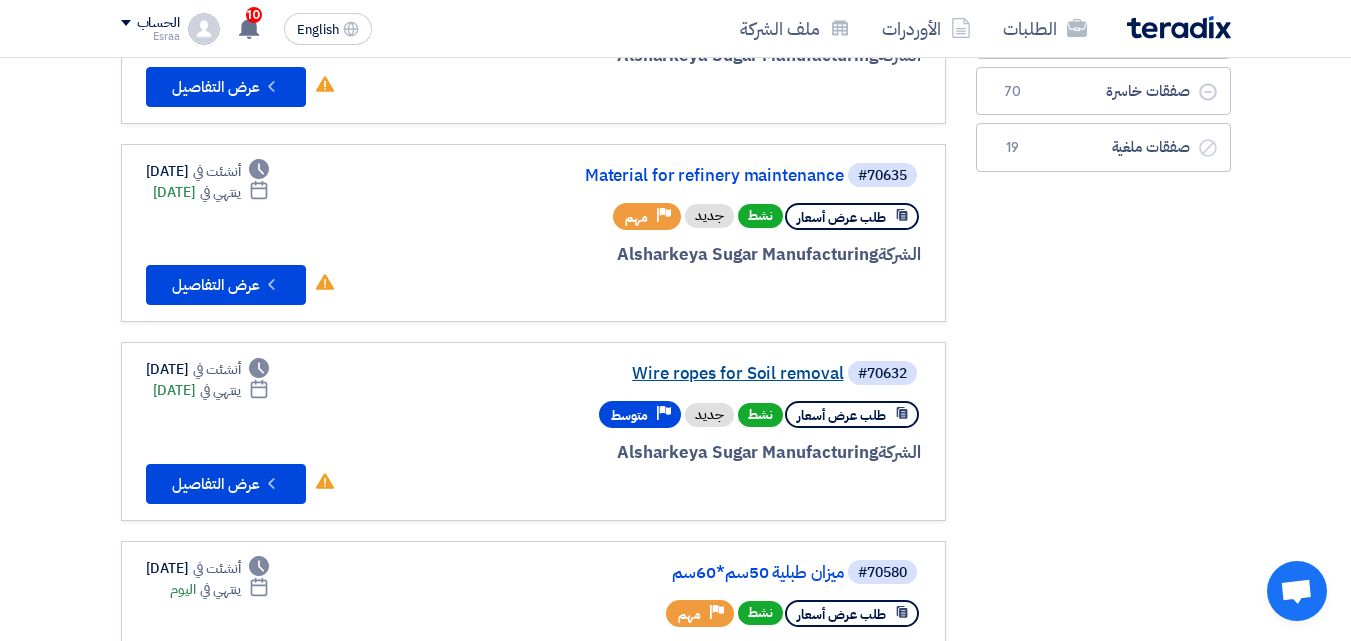 click on "Wire ropes for Soil removal" 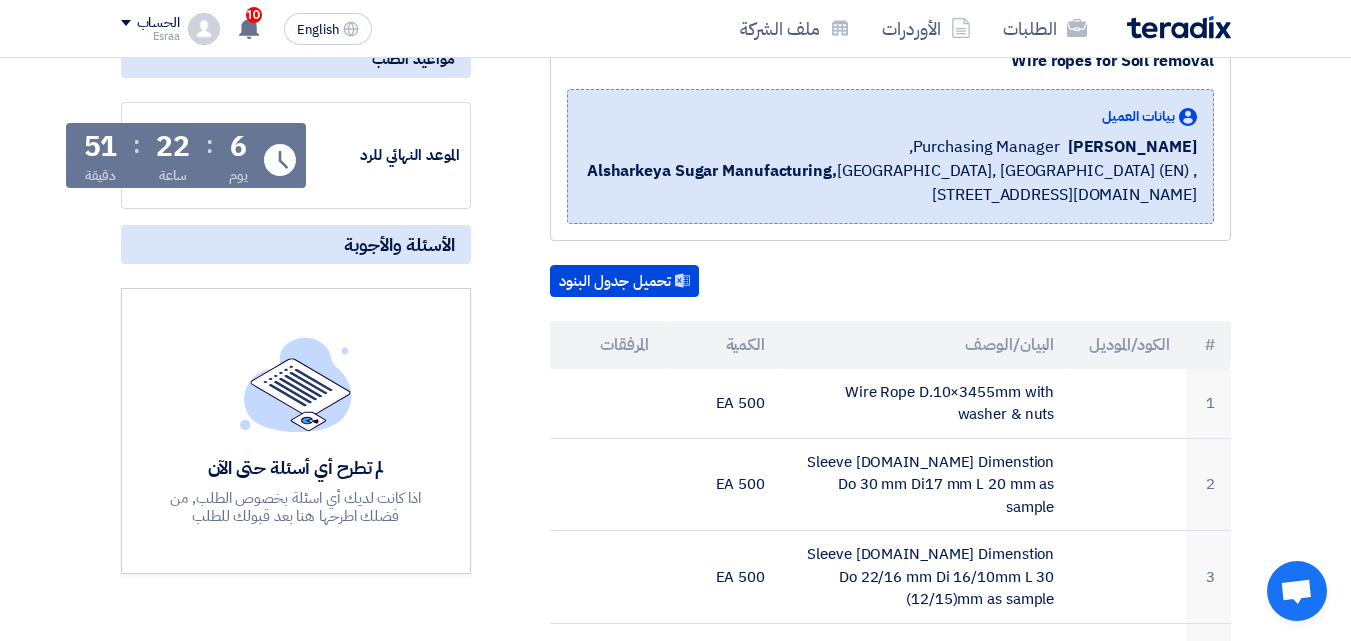 scroll, scrollTop: 400, scrollLeft: 0, axis: vertical 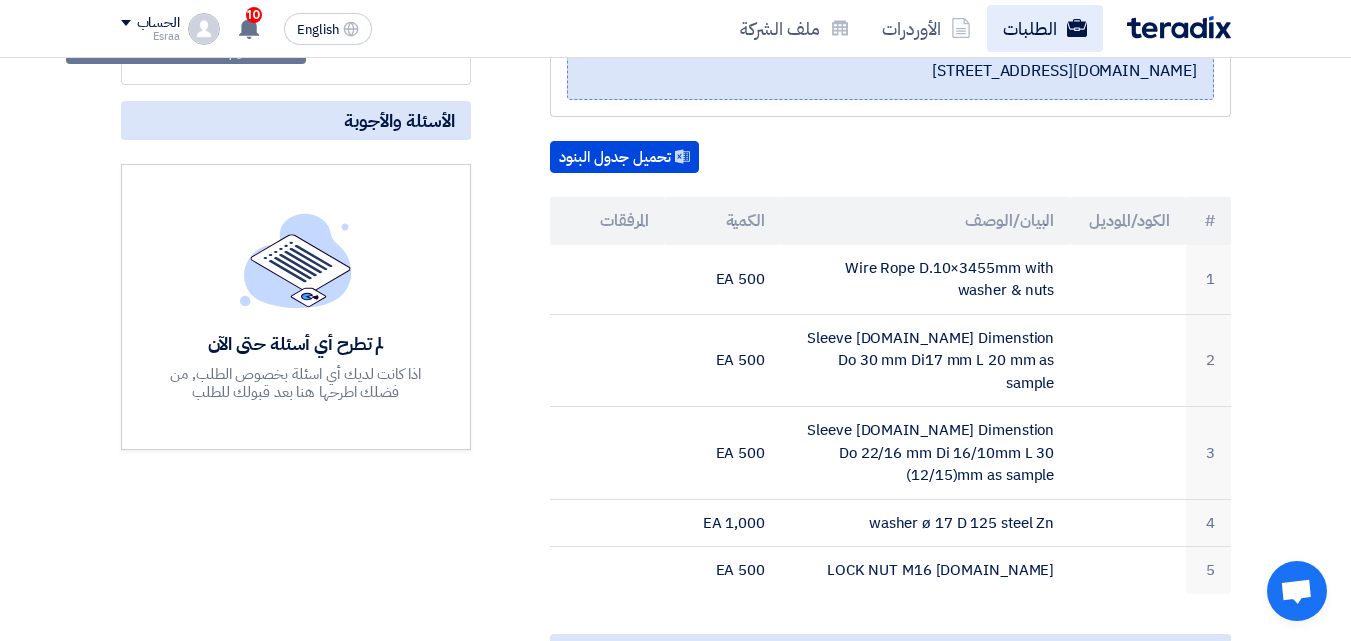 click on "الطلبات" 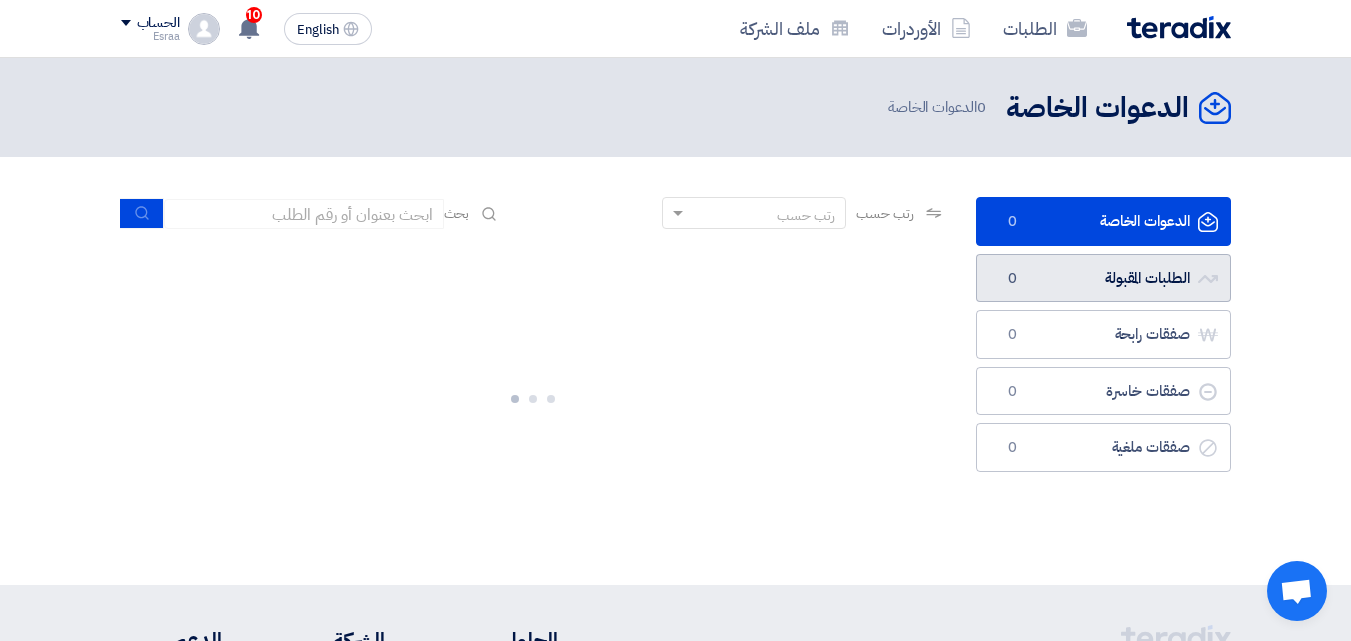 click on "الطلبات المقبولة
الطلبات المقبولة
0" 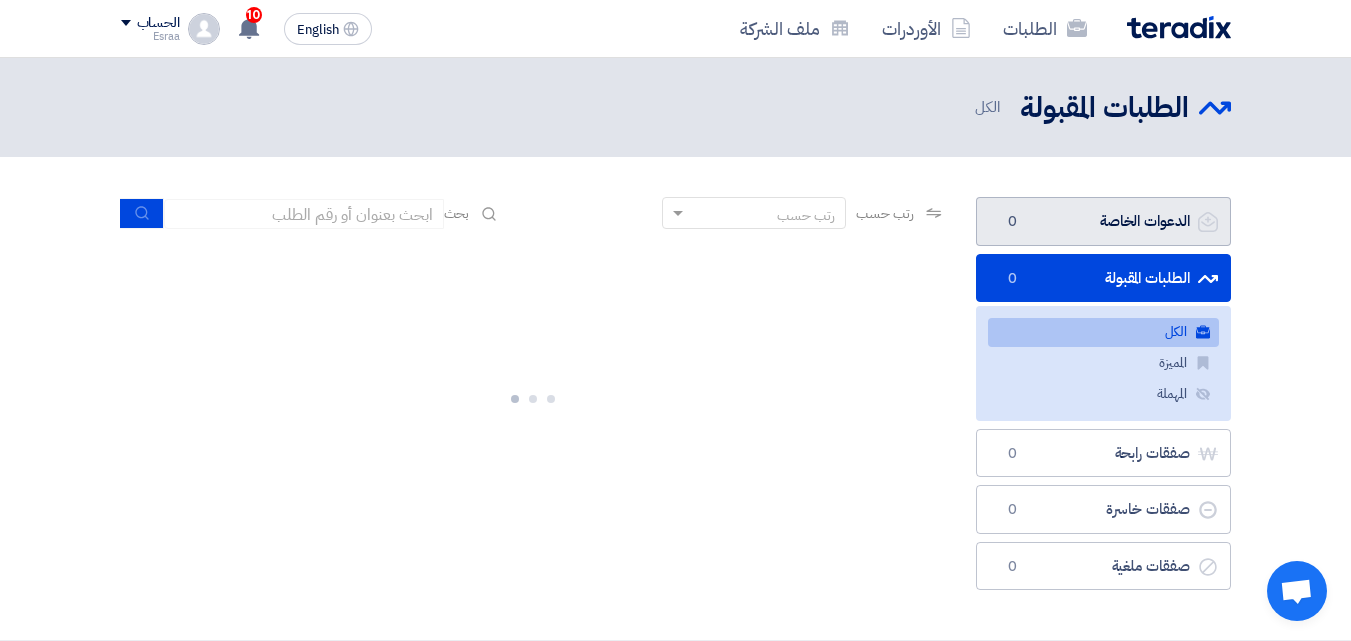 click on "الدعوات الخاصة
الدعوات الخاصة
0" 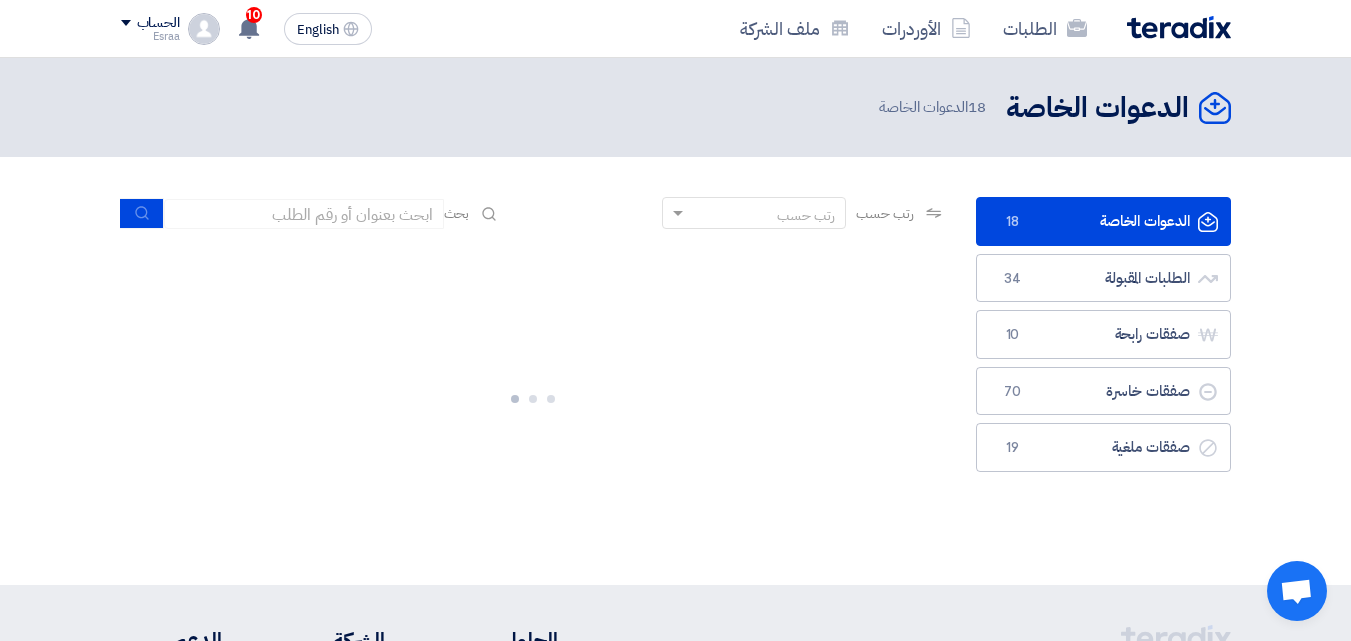 click on "الدعوات الخاصة
الدعوات الخاصة
18" 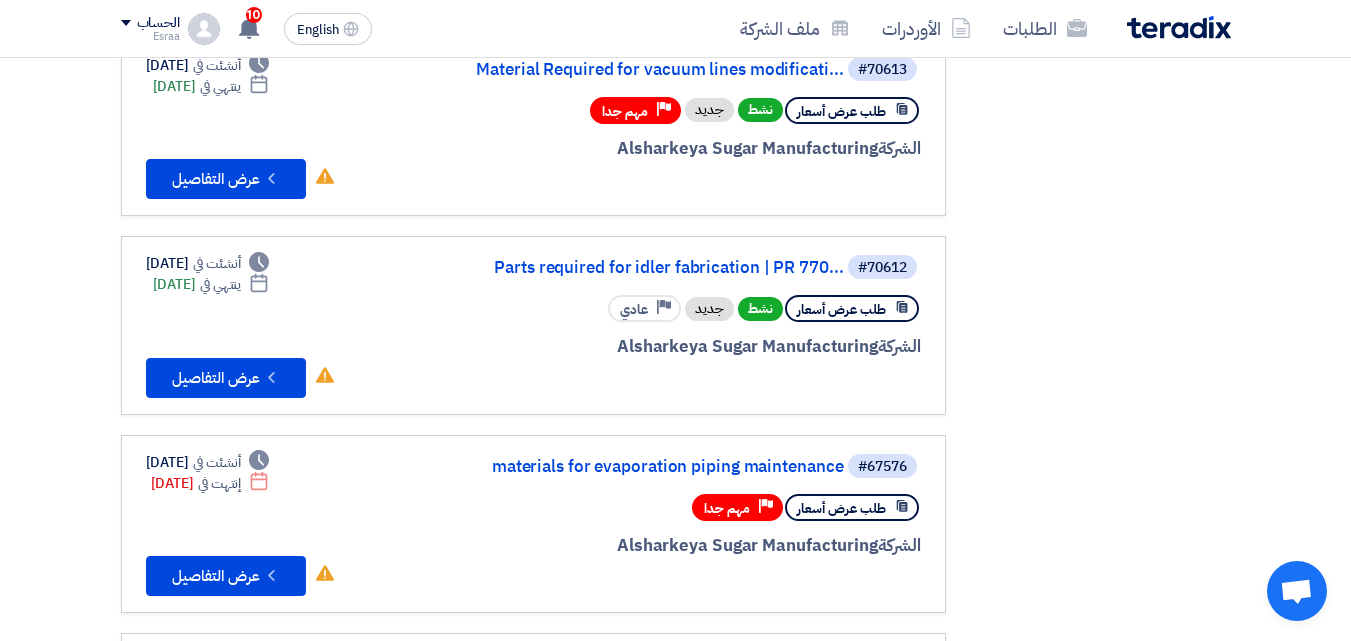 scroll, scrollTop: 1100, scrollLeft: 0, axis: vertical 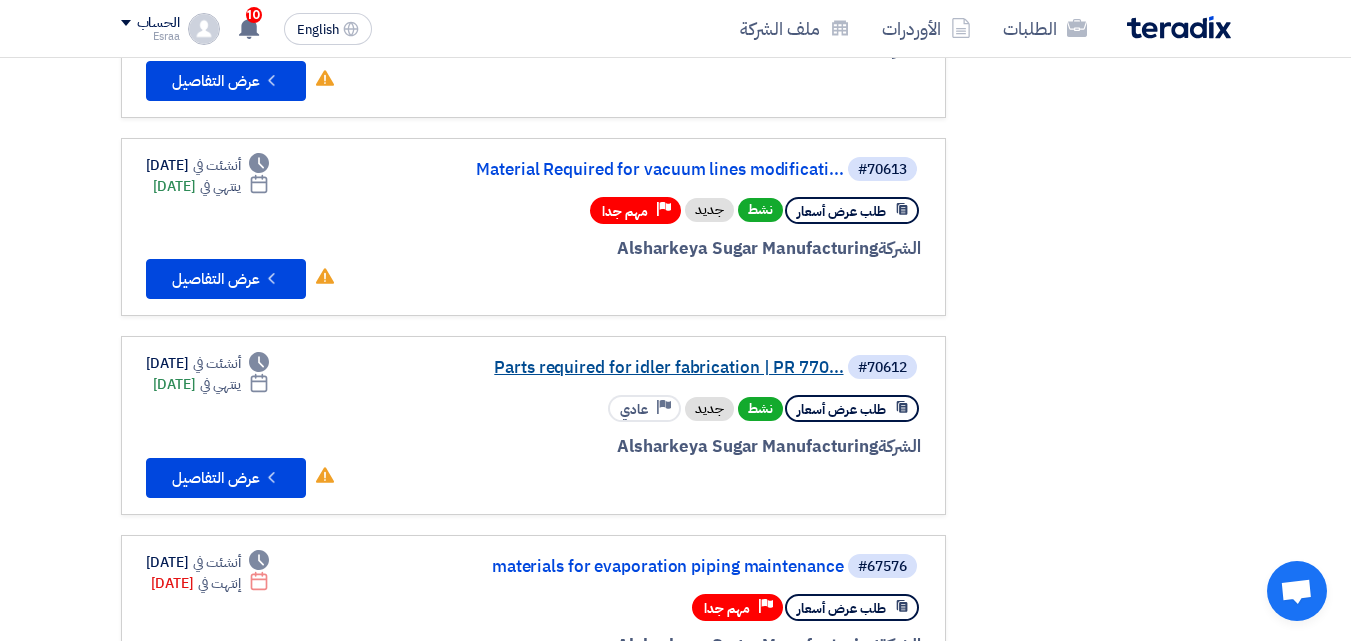 click on "Parts required for idler fabrication | PR 770..." 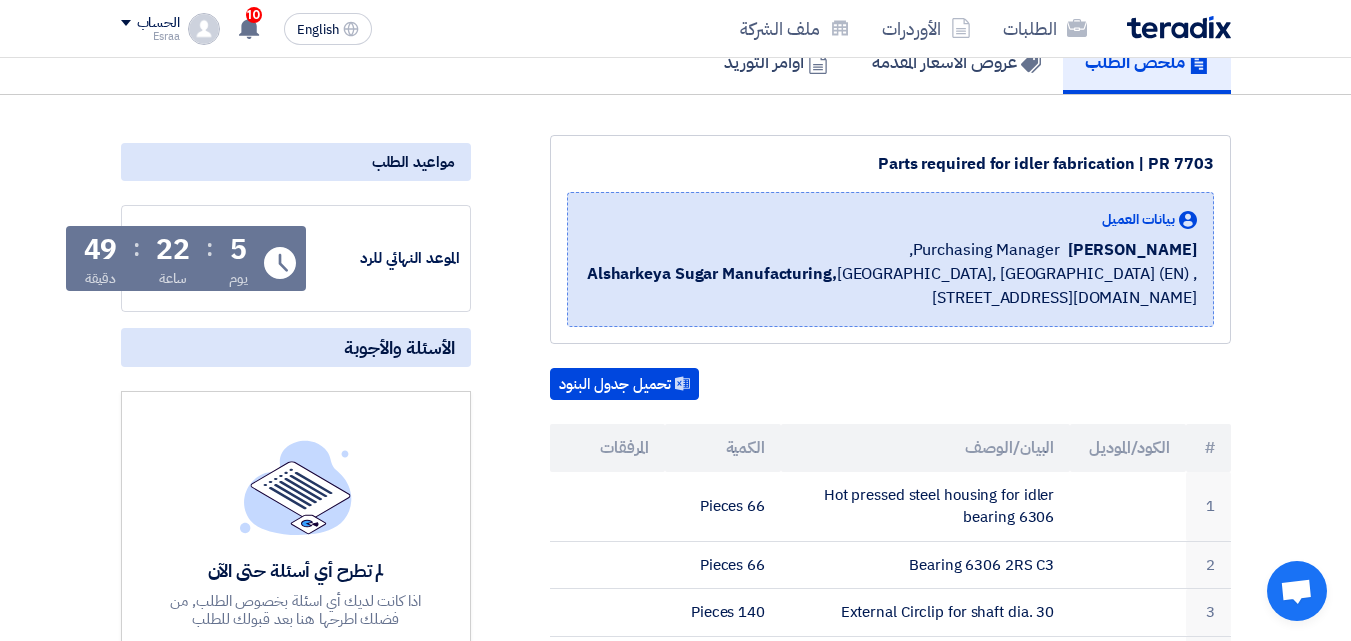 scroll, scrollTop: 300, scrollLeft: 0, axis: vertical 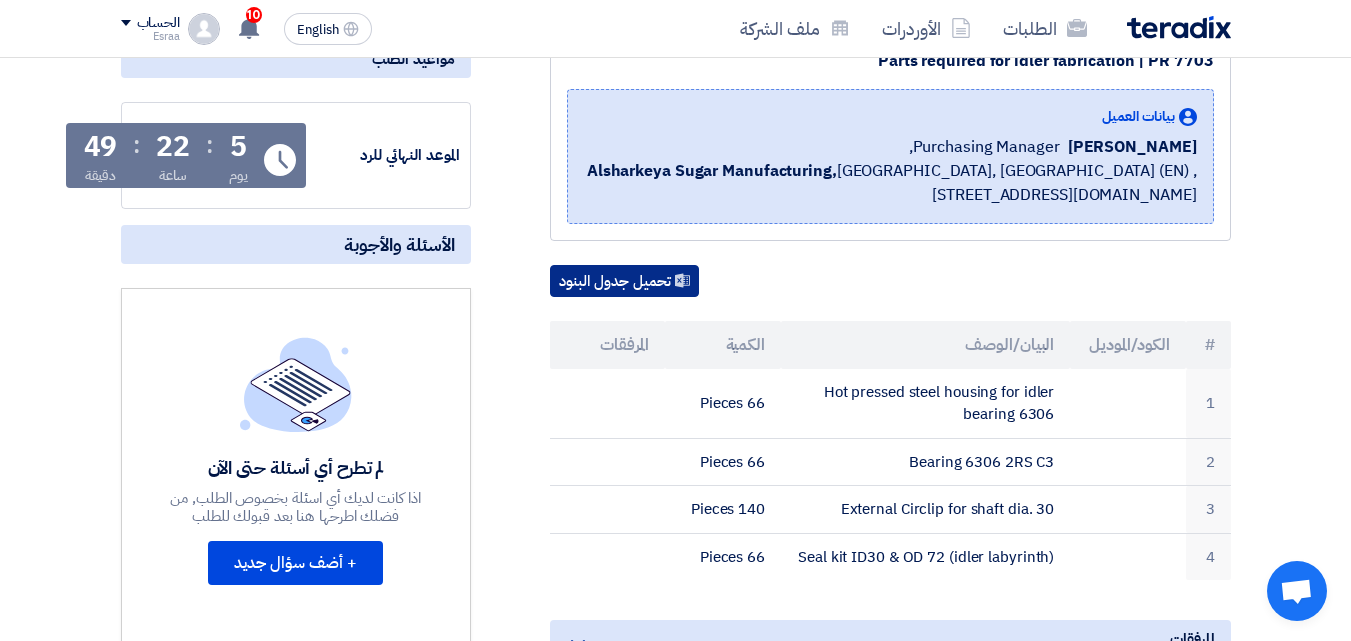 click on "تحميل جدول البنود" 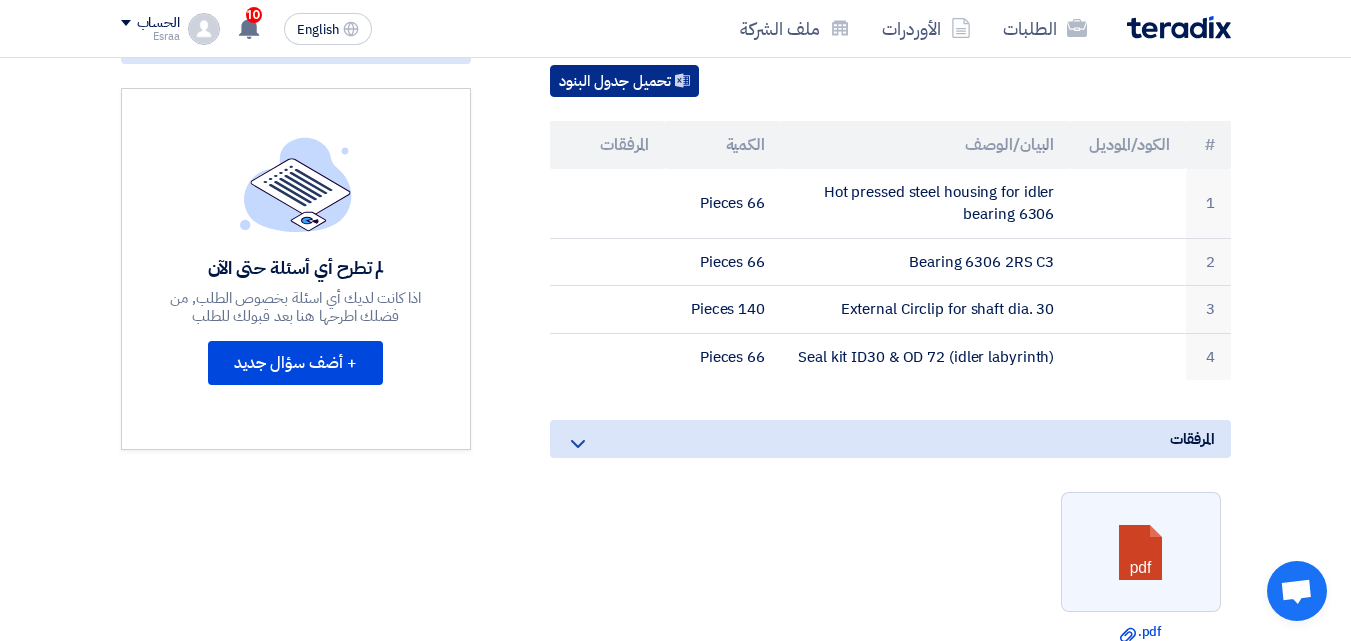 scroll, scrollTop: 400, scrollLeft: 0, axis: vertical 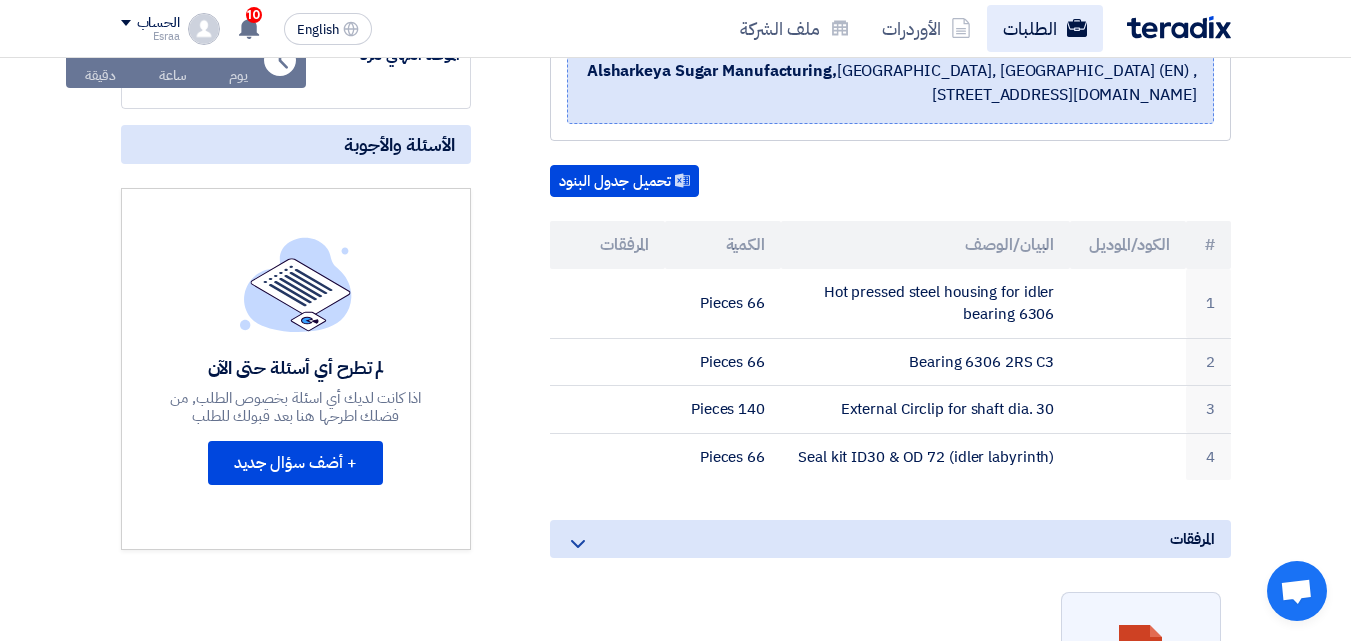 click on "الطلبات" 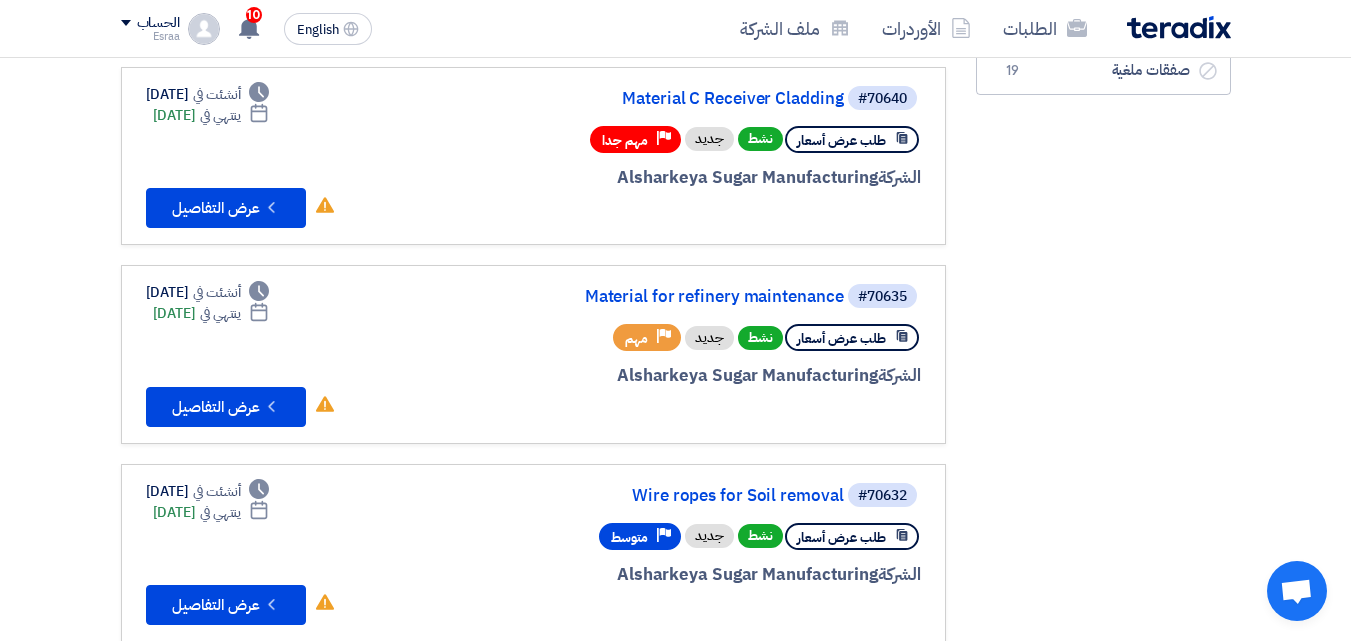 scroll, scrollTop: 600, scrollLeft: 0, axis: vertical 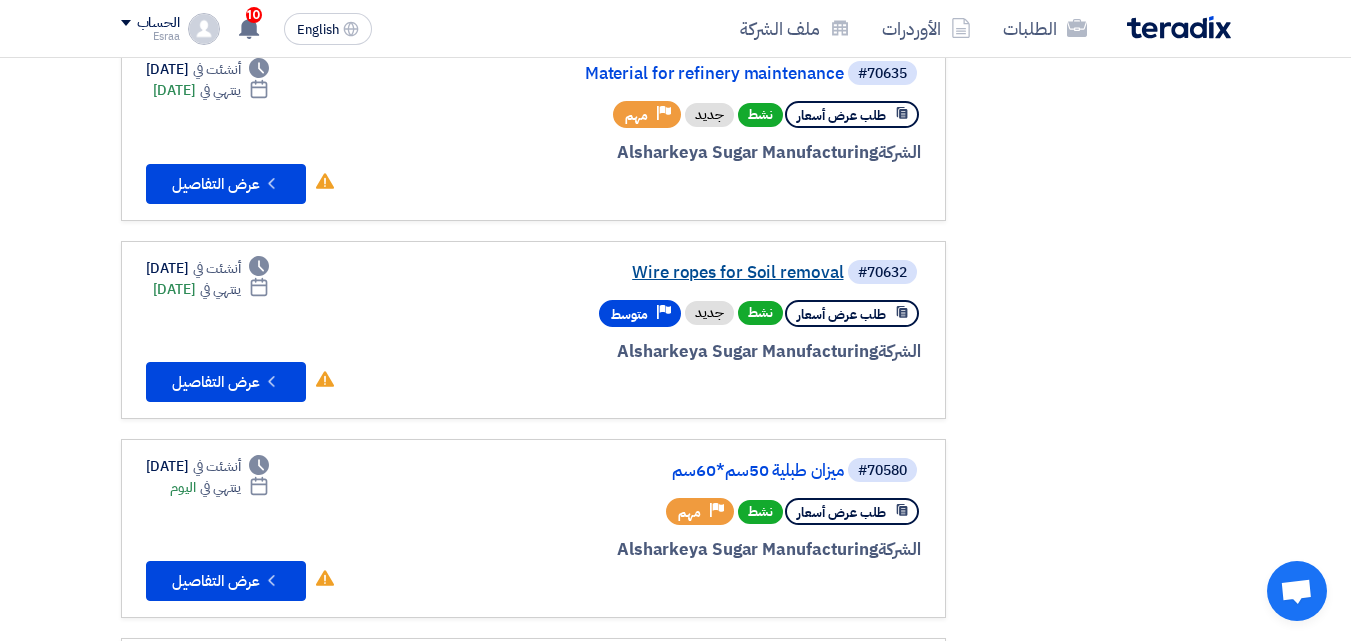 click on "Wire ropes for Soil removal" 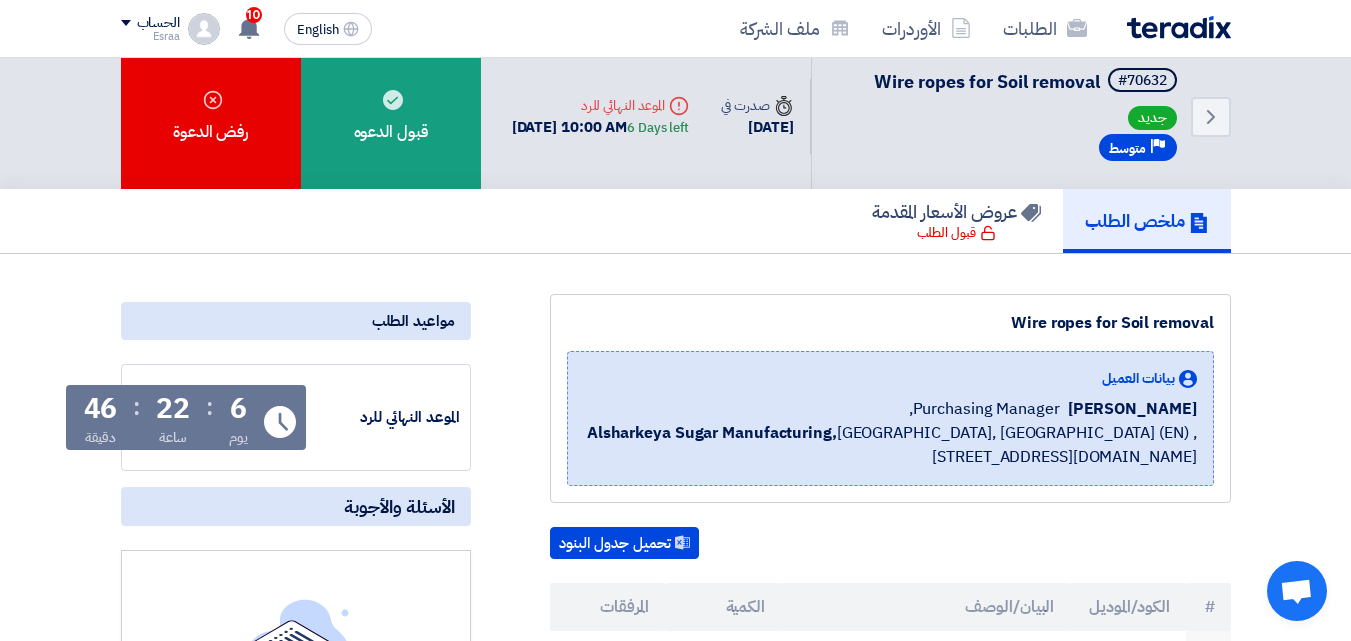 scroll, scrollTop: 0, scrollLeft: 0, axis: both 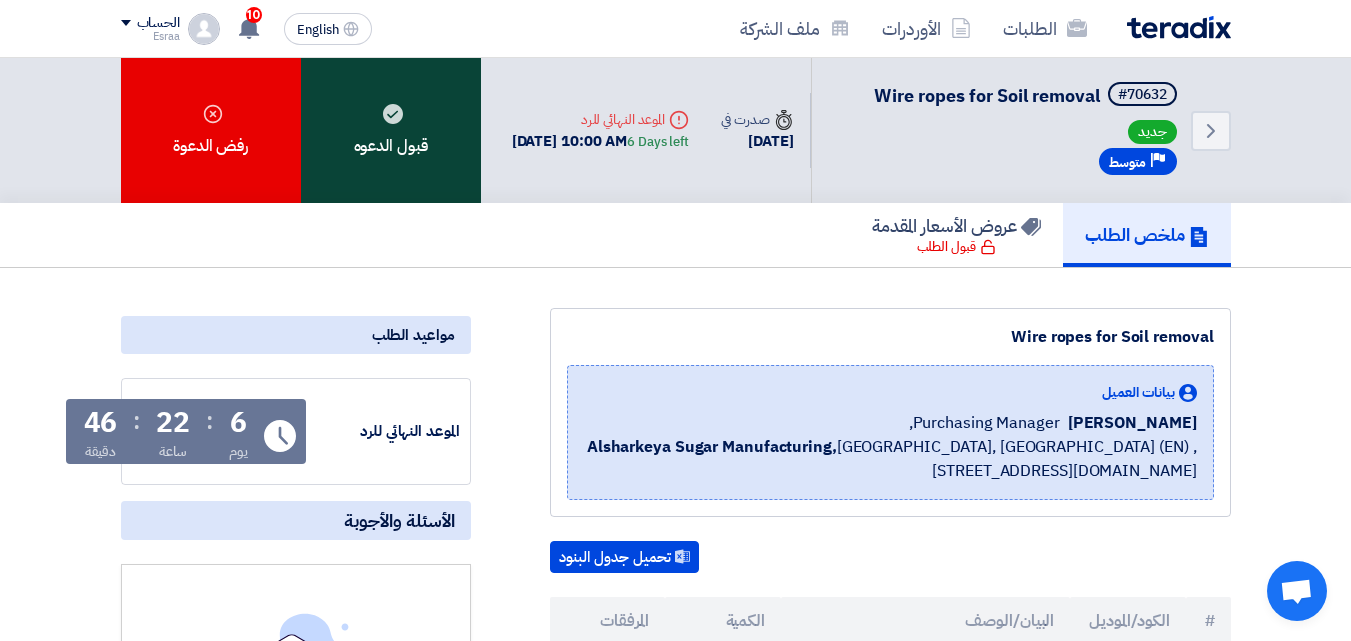 click 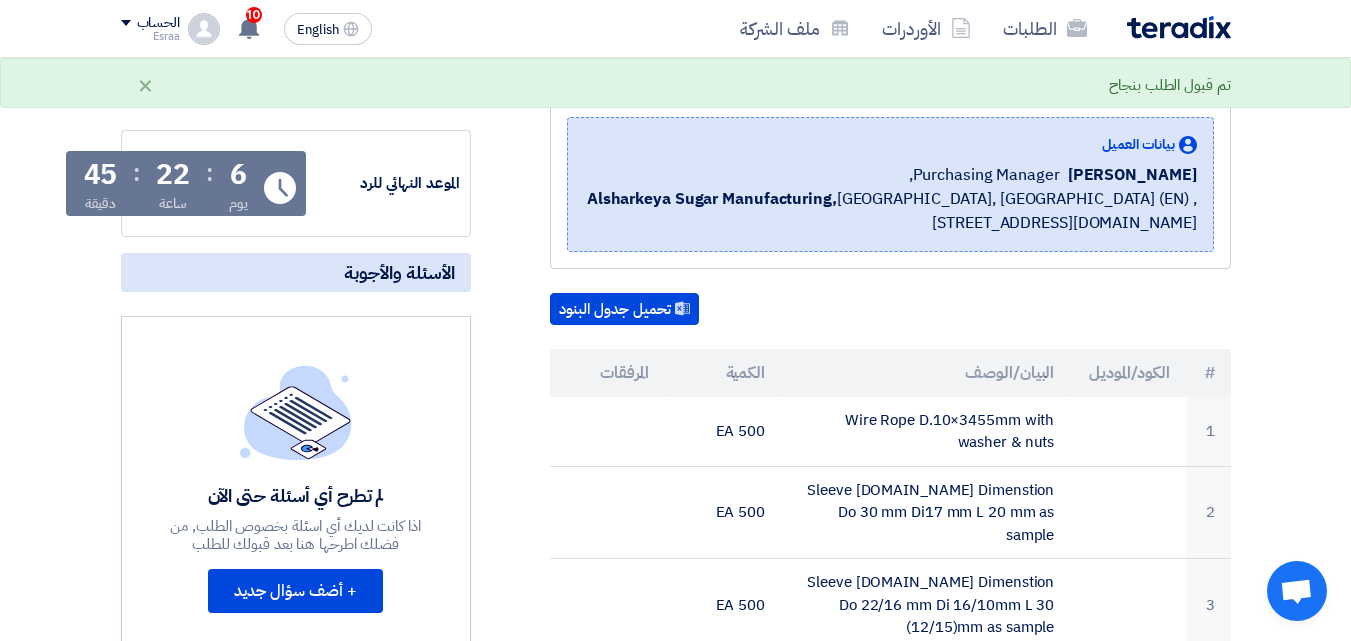 scroll, scrollTop: 300, scrollLeft: 0, axis: vertical 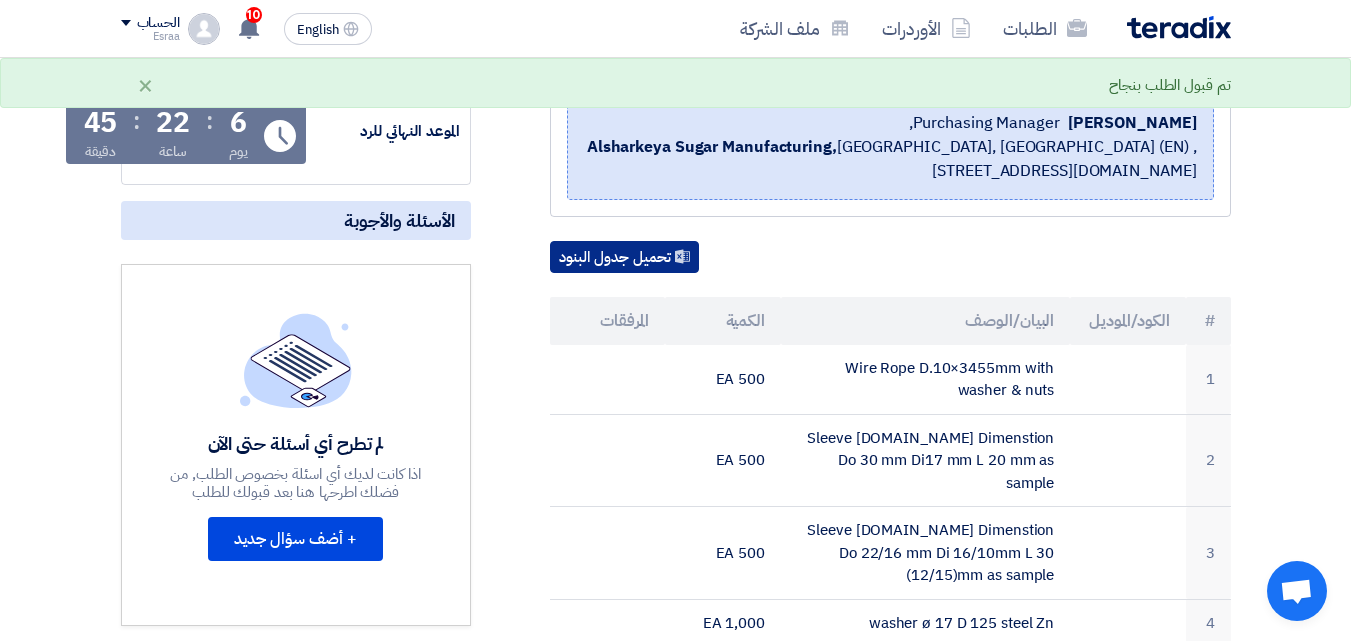 click on "تحميل جدول البنود" 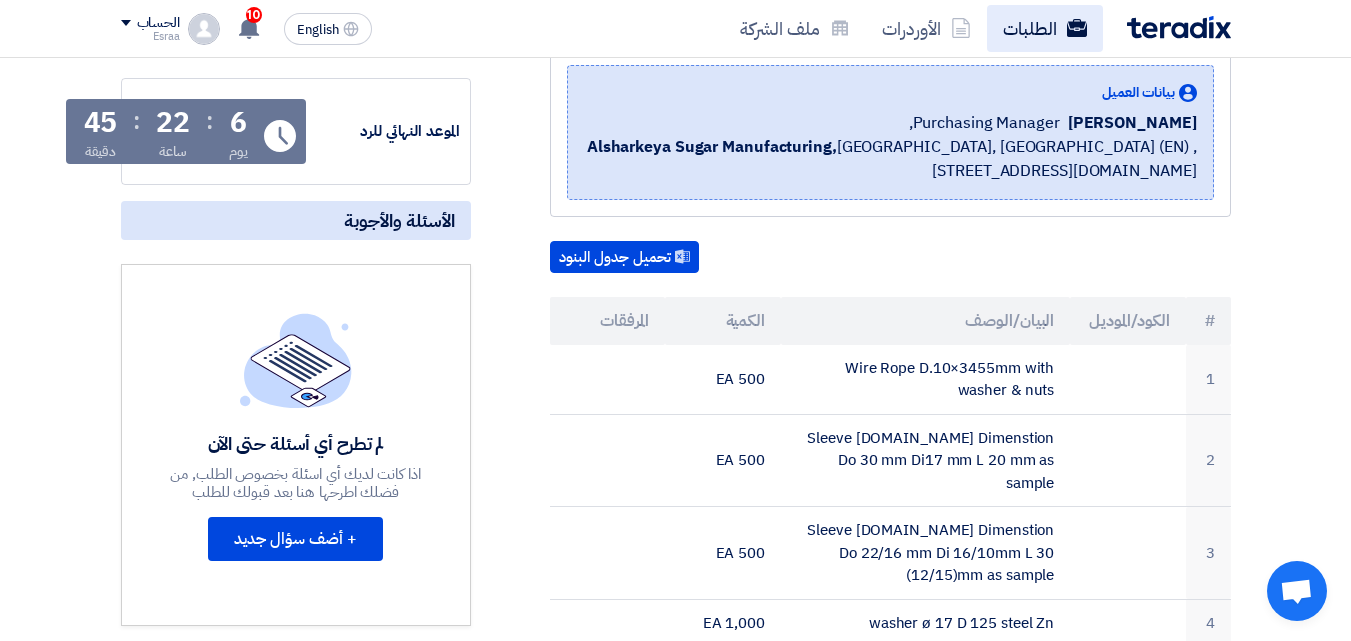 click on "الطلبات" 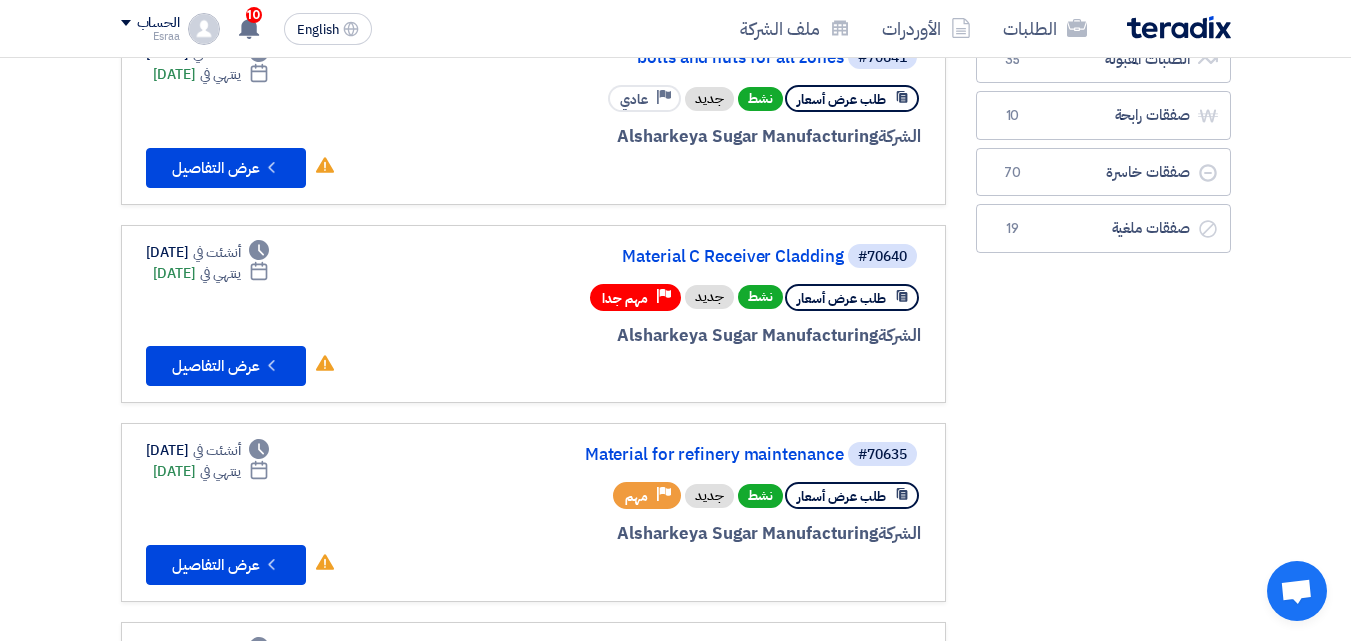 scroll, scrollTop: 300, scrollLeft: 0, axis: vertical 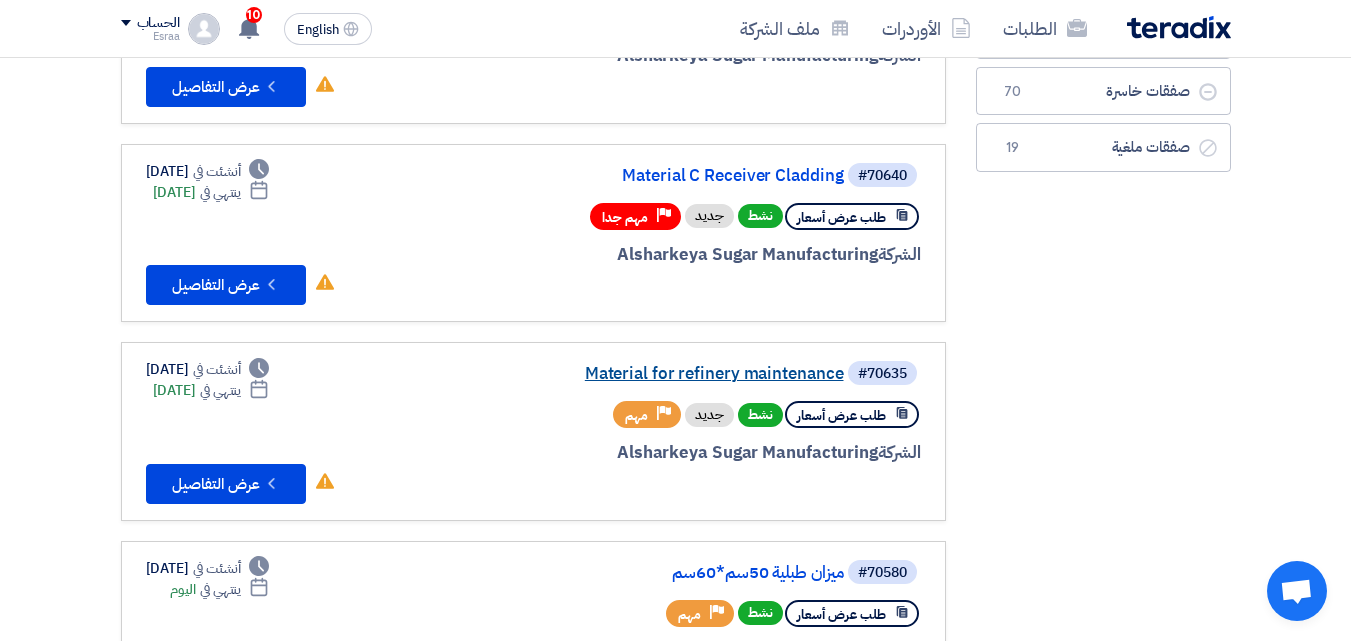 click on "Material for refinery maintenance" 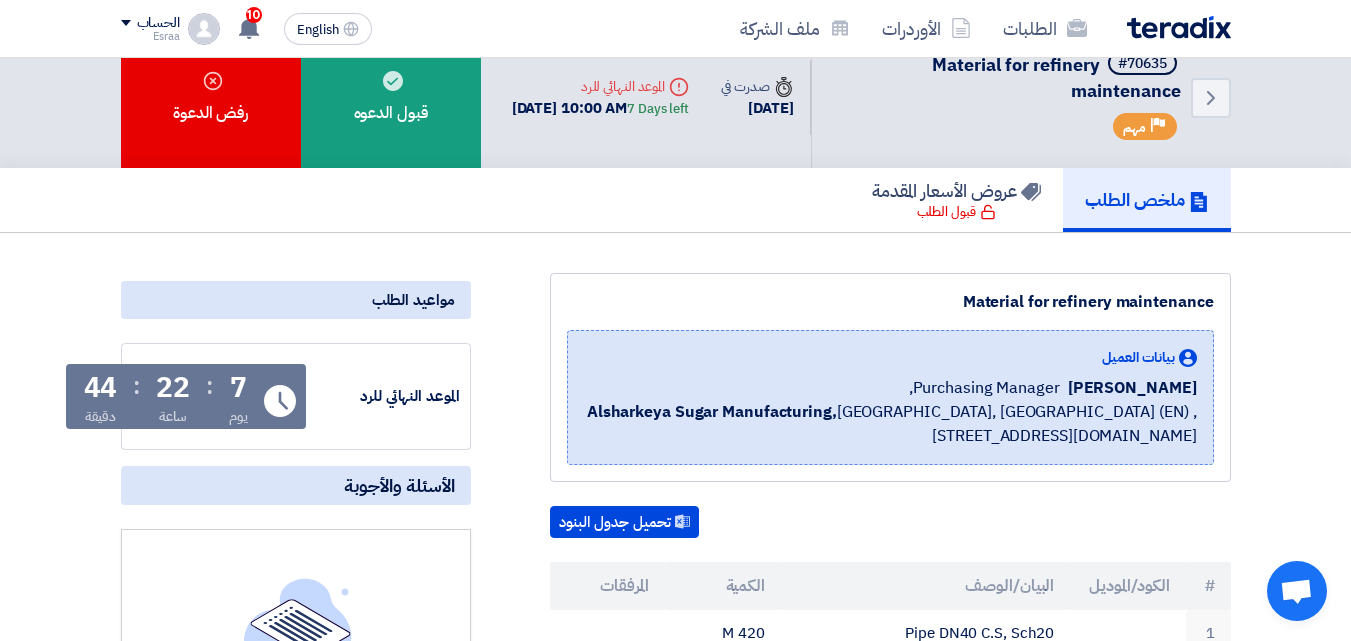 scroll, scrollTop: 0, scrollLeft: 0, axis: both 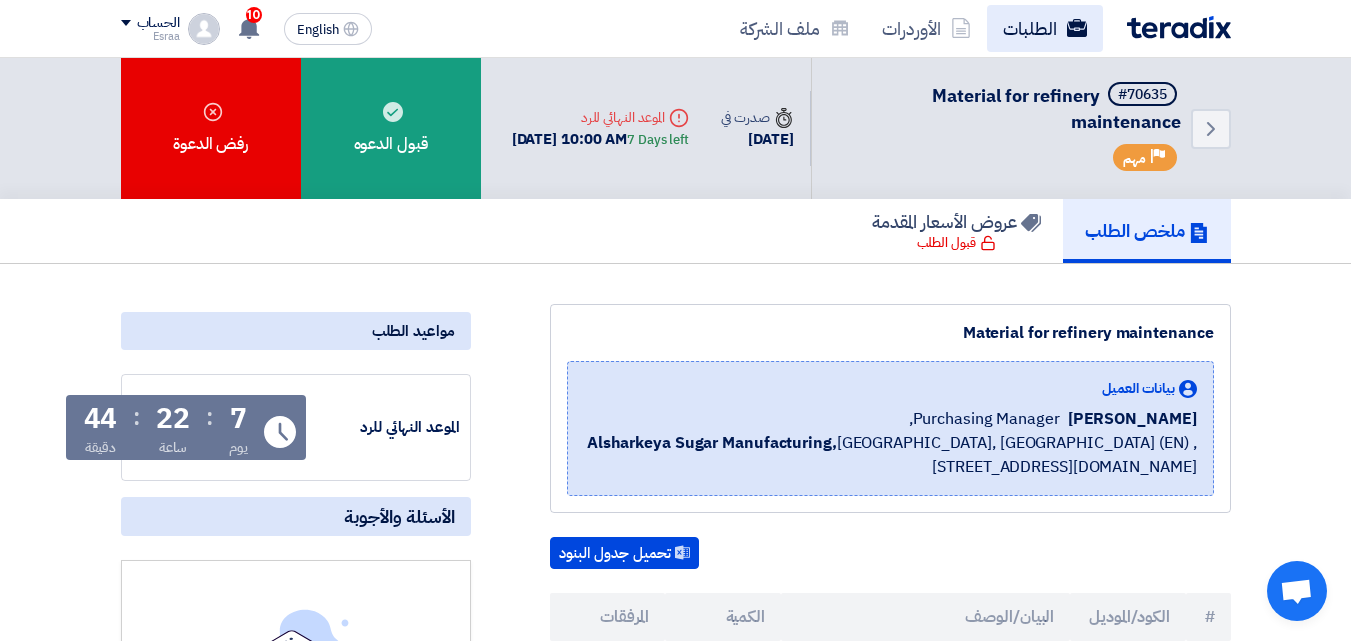 click on "الطلبات" 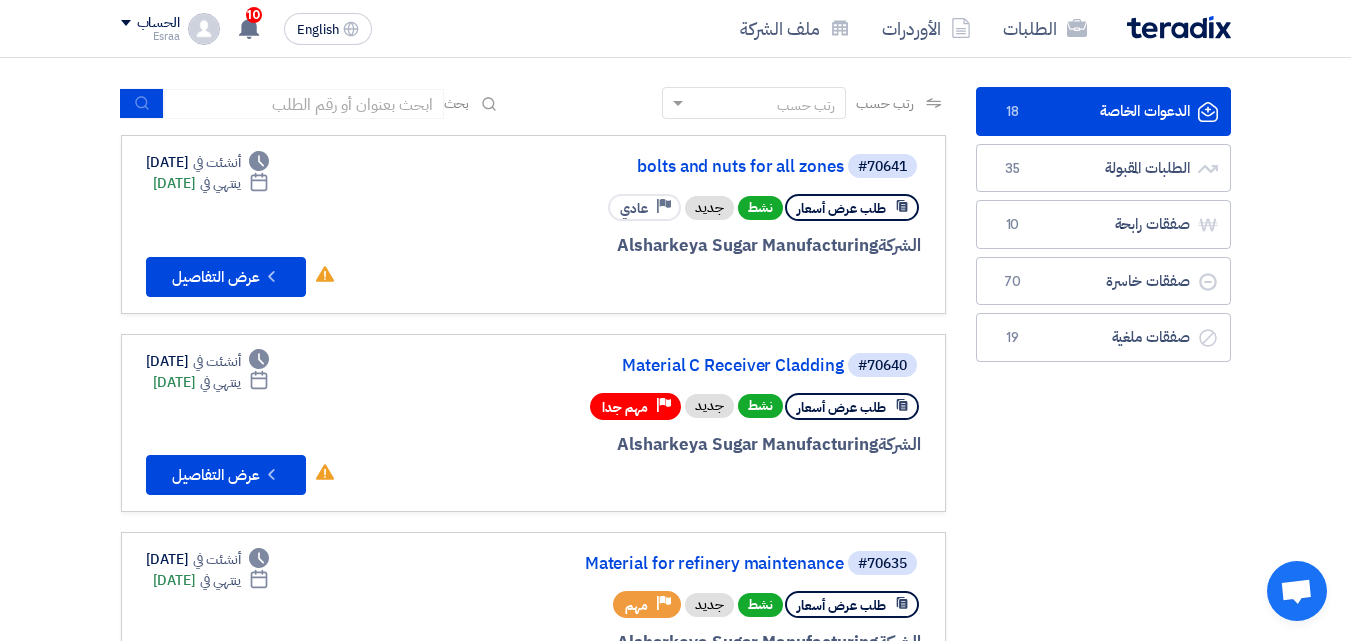 scroll, scrollTop: 100, scrollLeft: 0, axis: vertical 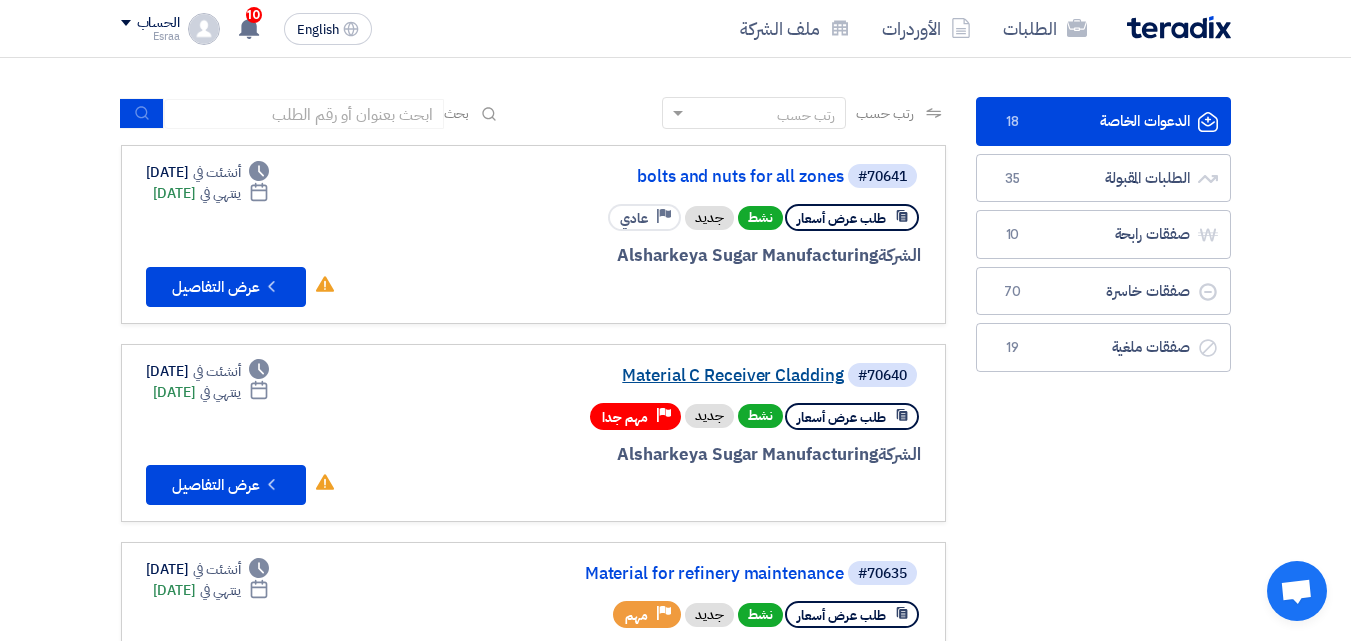 click on "Material C Receiver Cladding" 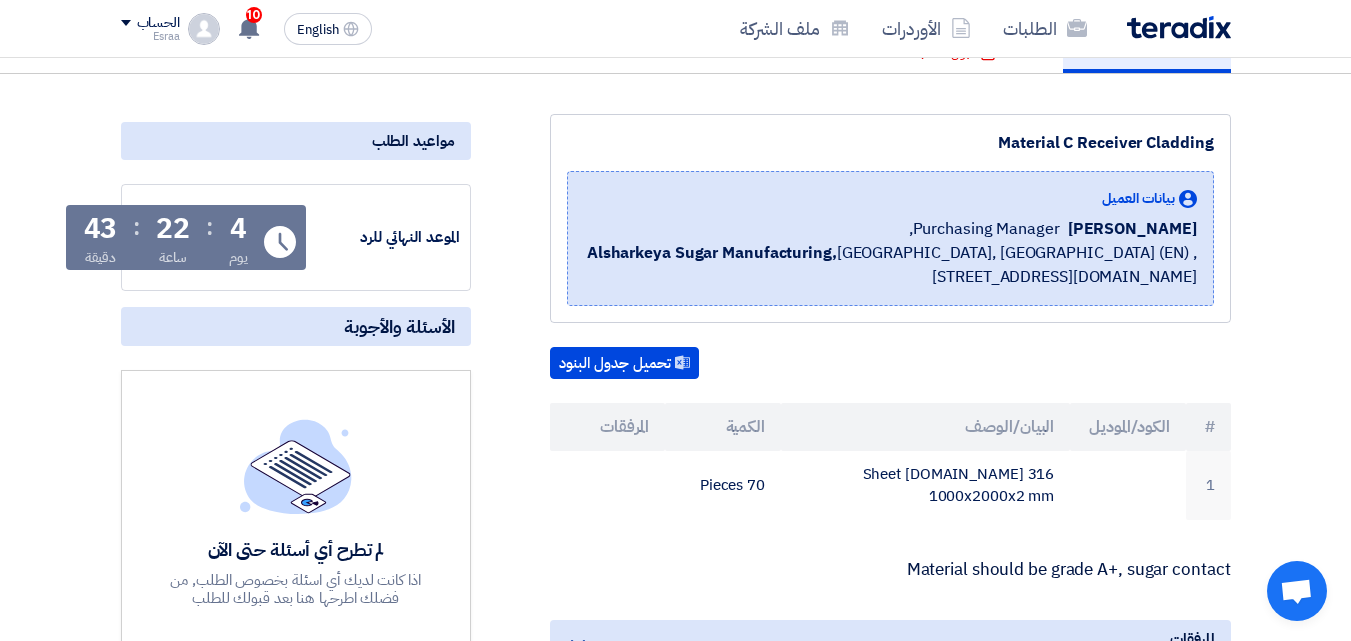 scroll, scrollTop: 0, scrollLeft: 0, axis: both 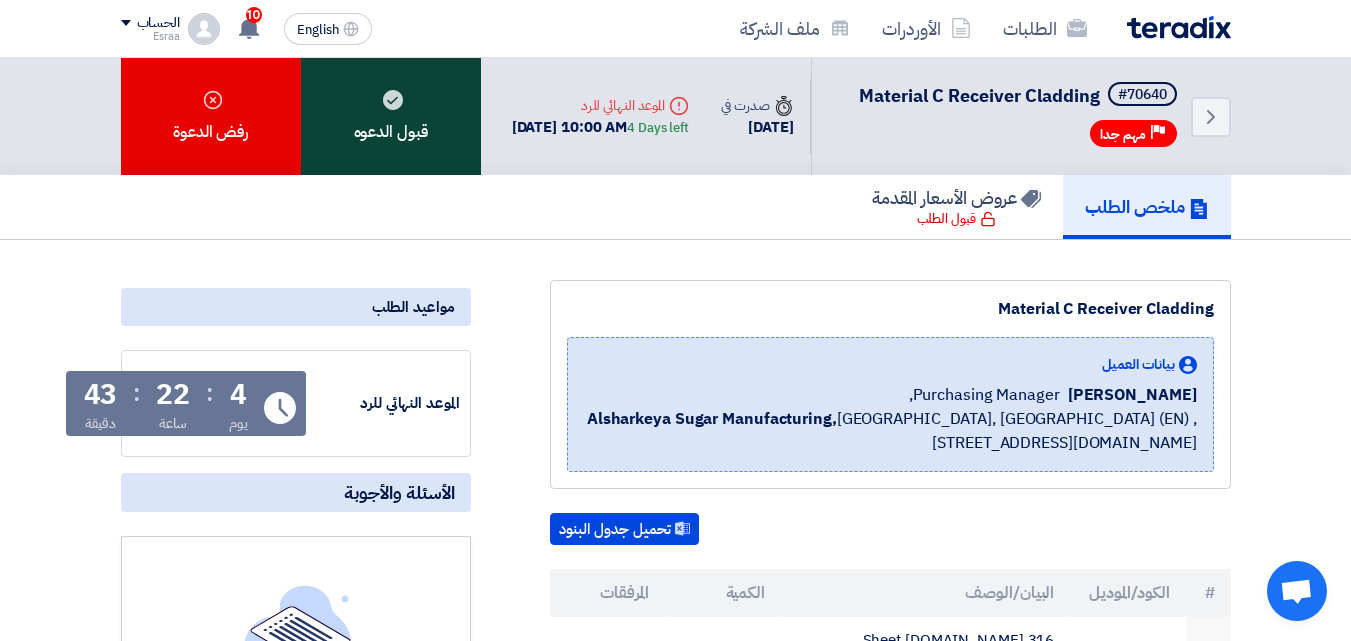 click on "قبول الدعوه" 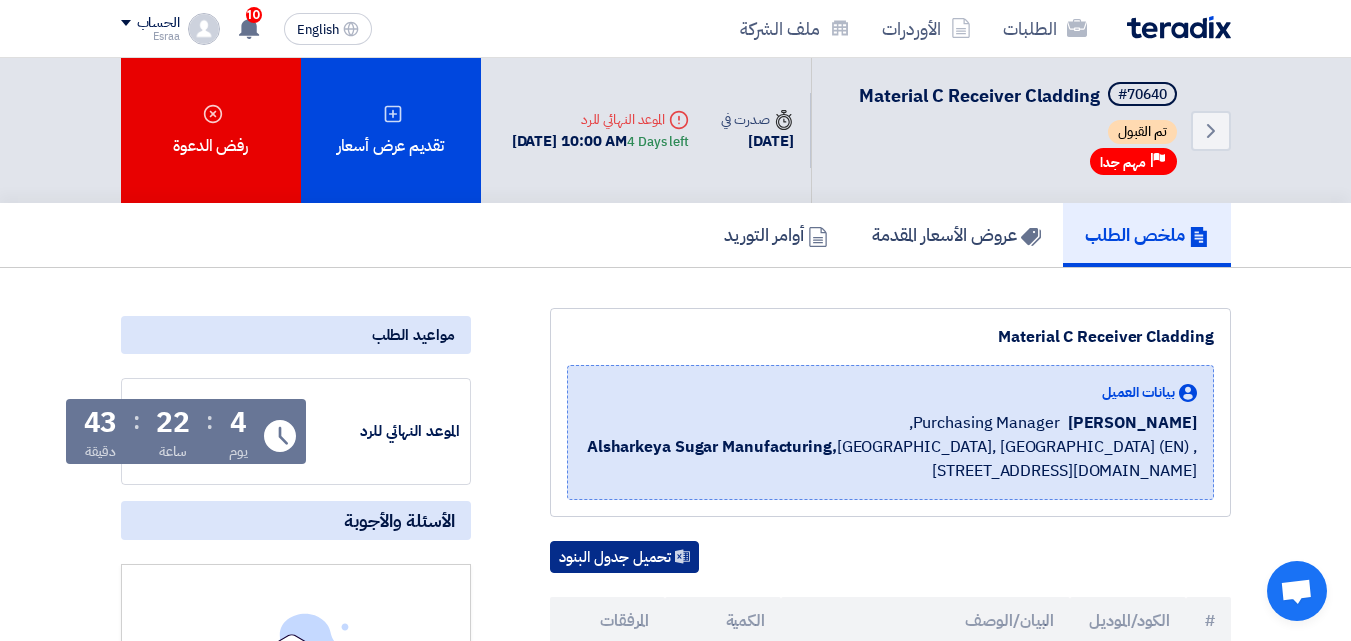 click on "تحميل جدول البنود" 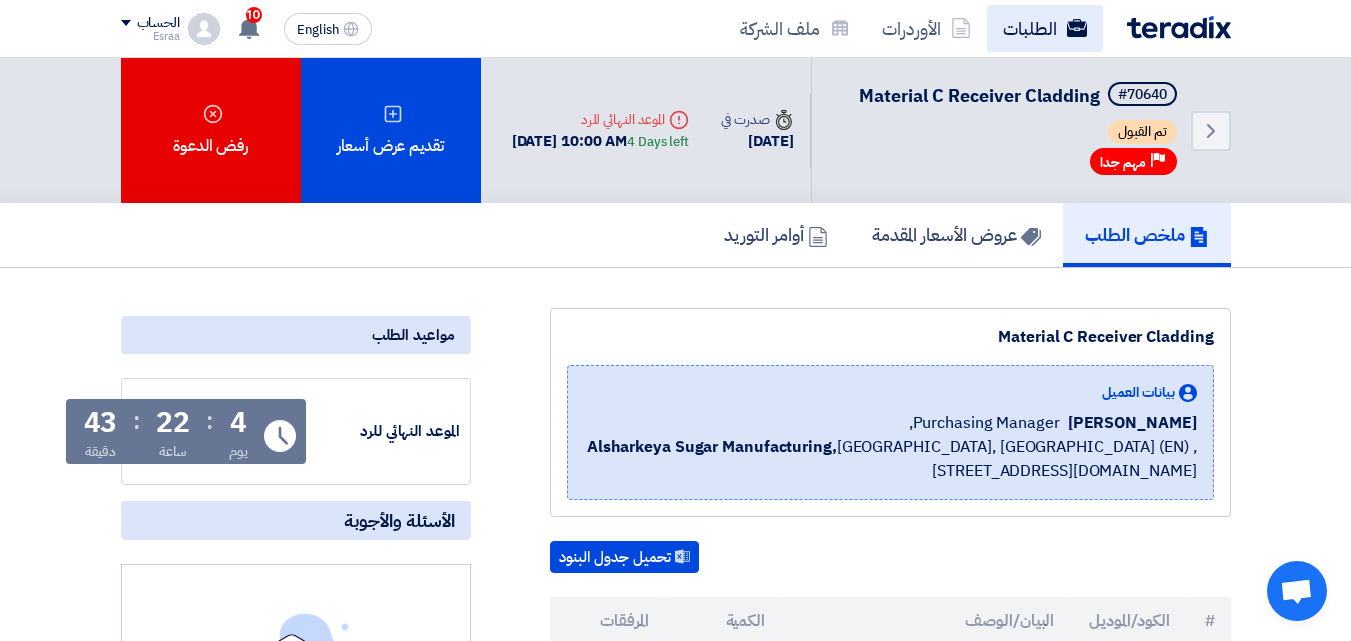 click on "الطلبات" 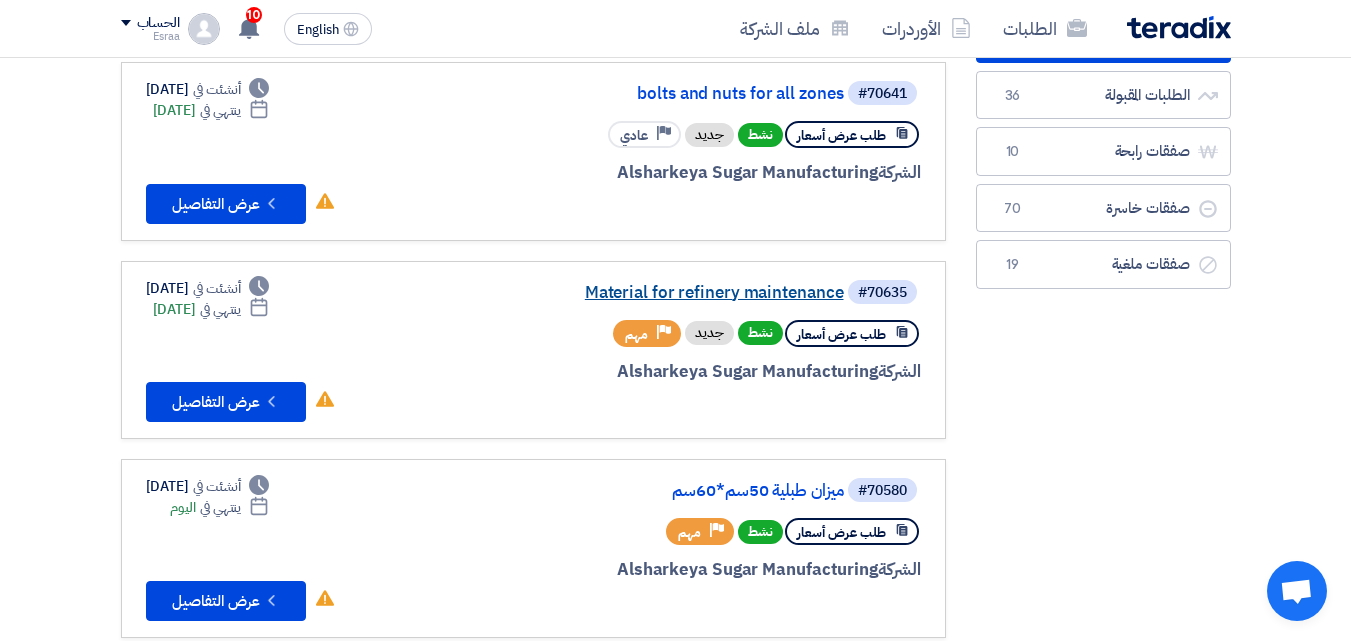 scroll, scrollTop: 200, scrollLeft: 0, axis: vertical 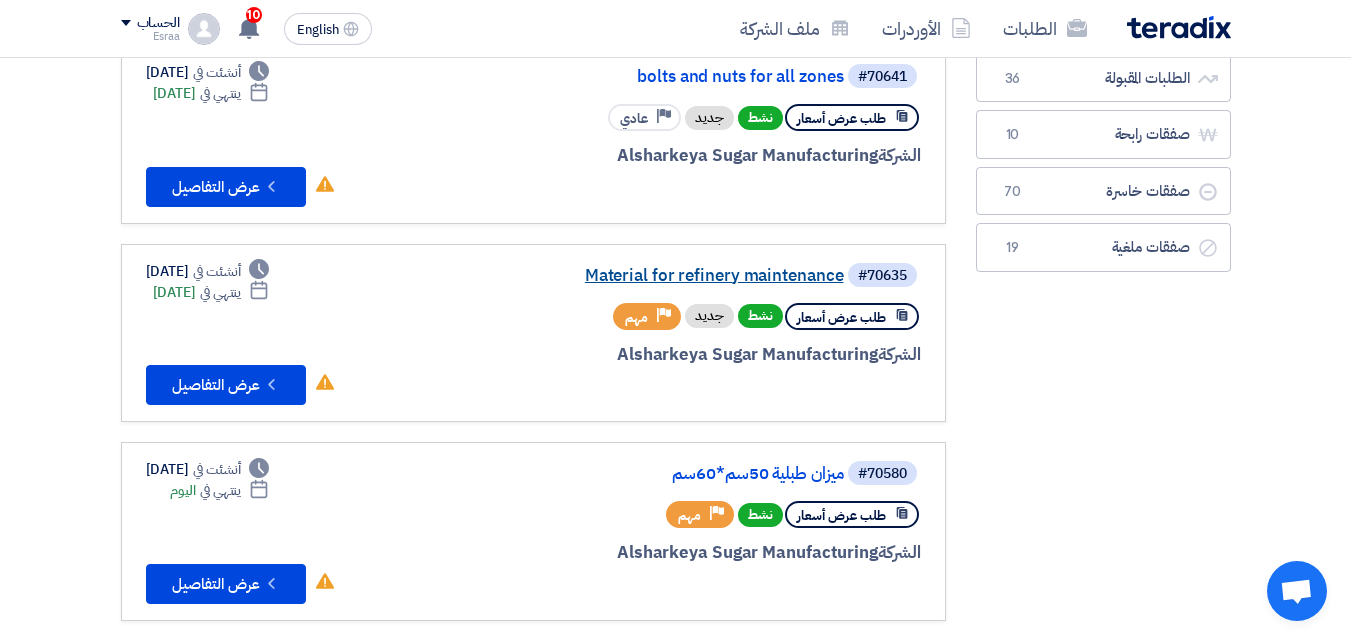 click on "Material for refinery maintenance" 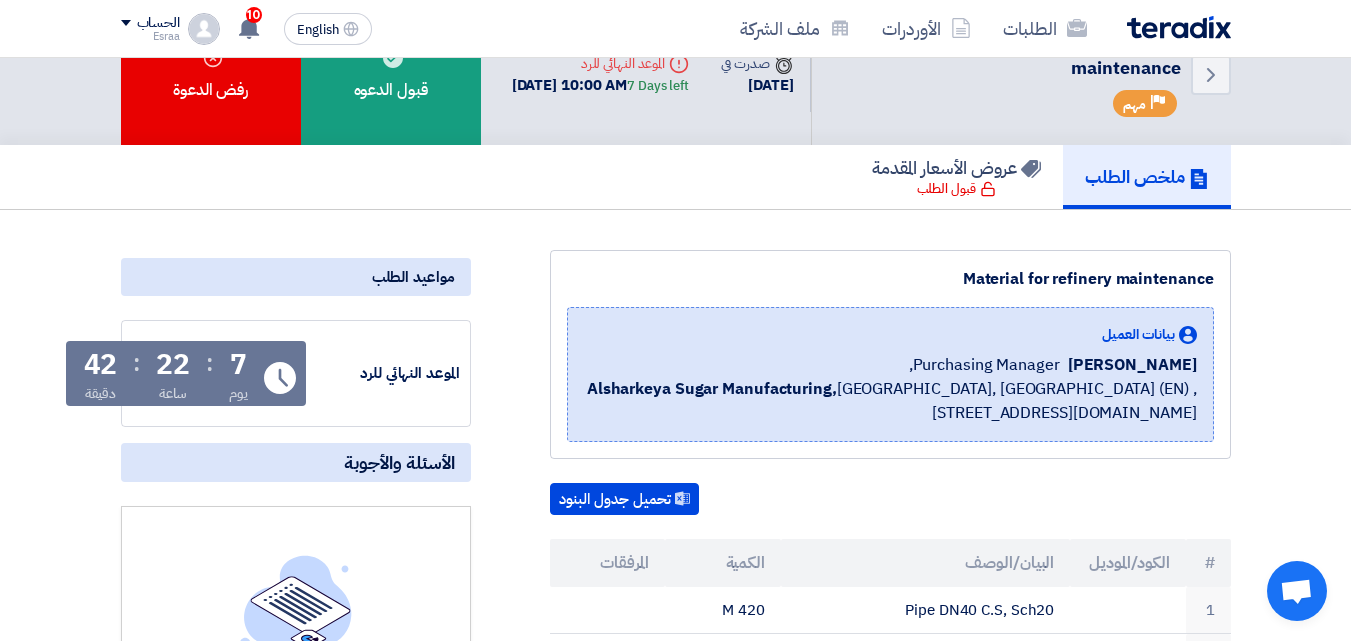 scroll, scrollTop: 0, scrollLeft: 0, axis: both 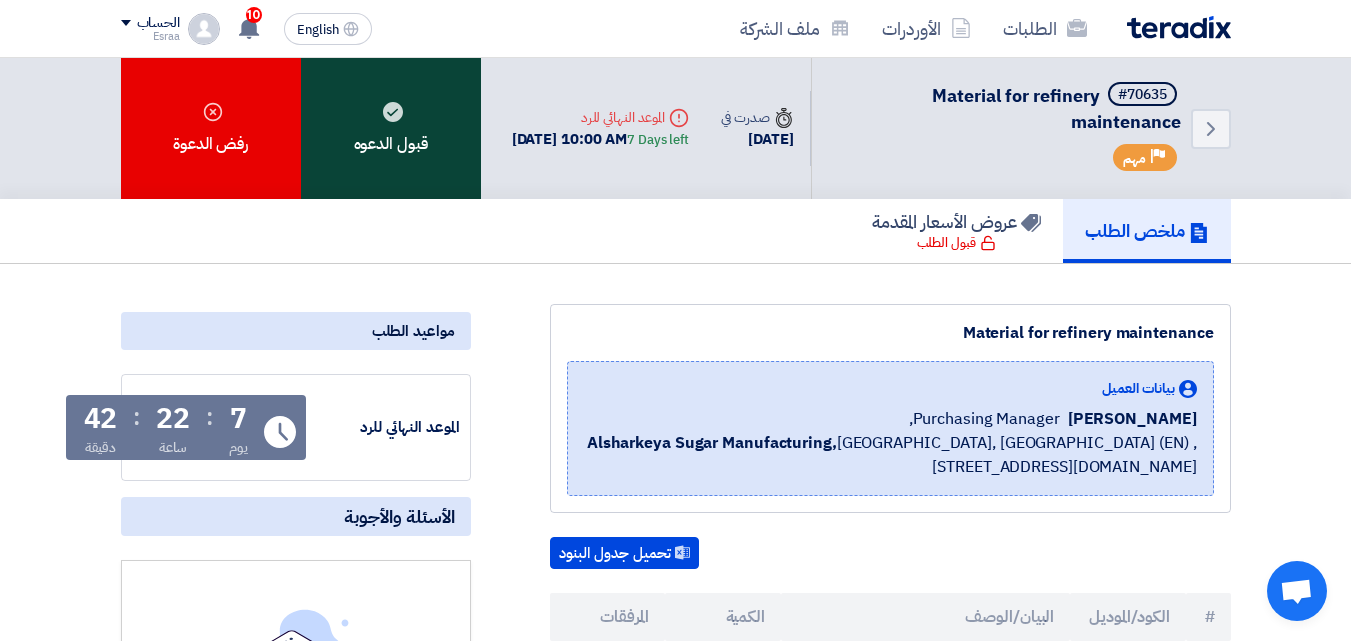 click on "قبول الدعوه" 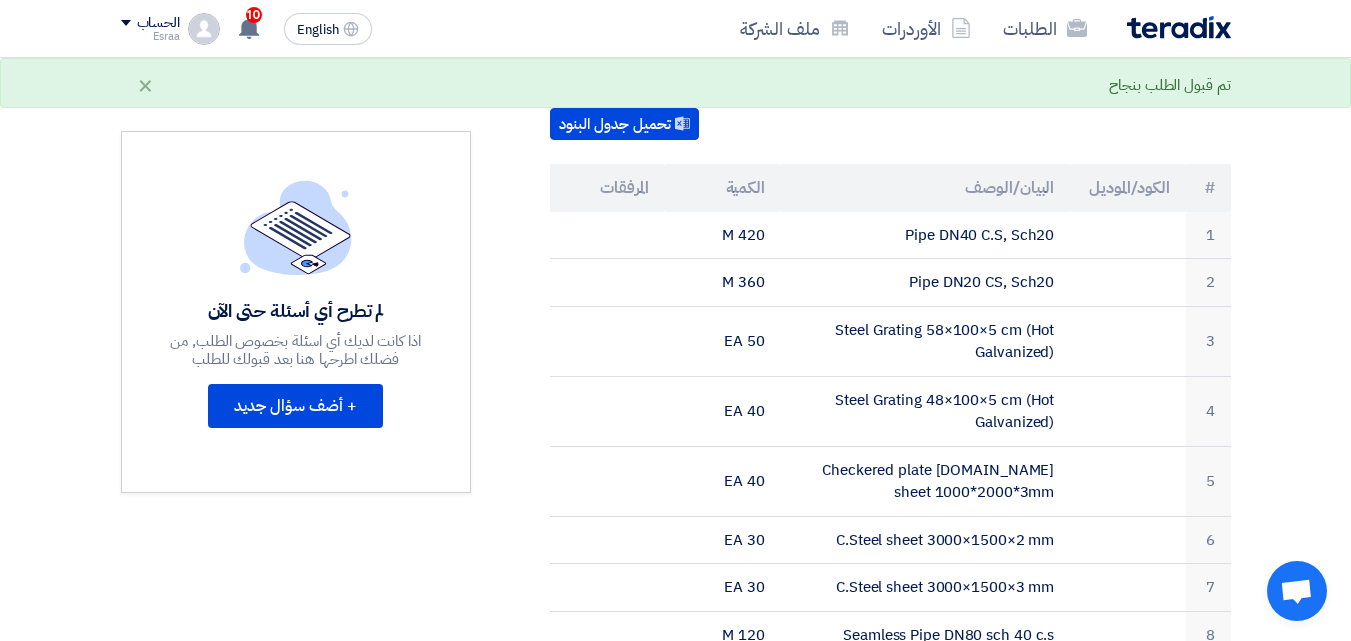 scroll, scrollTop: 400, scrollLeft: 0, axis: vertical 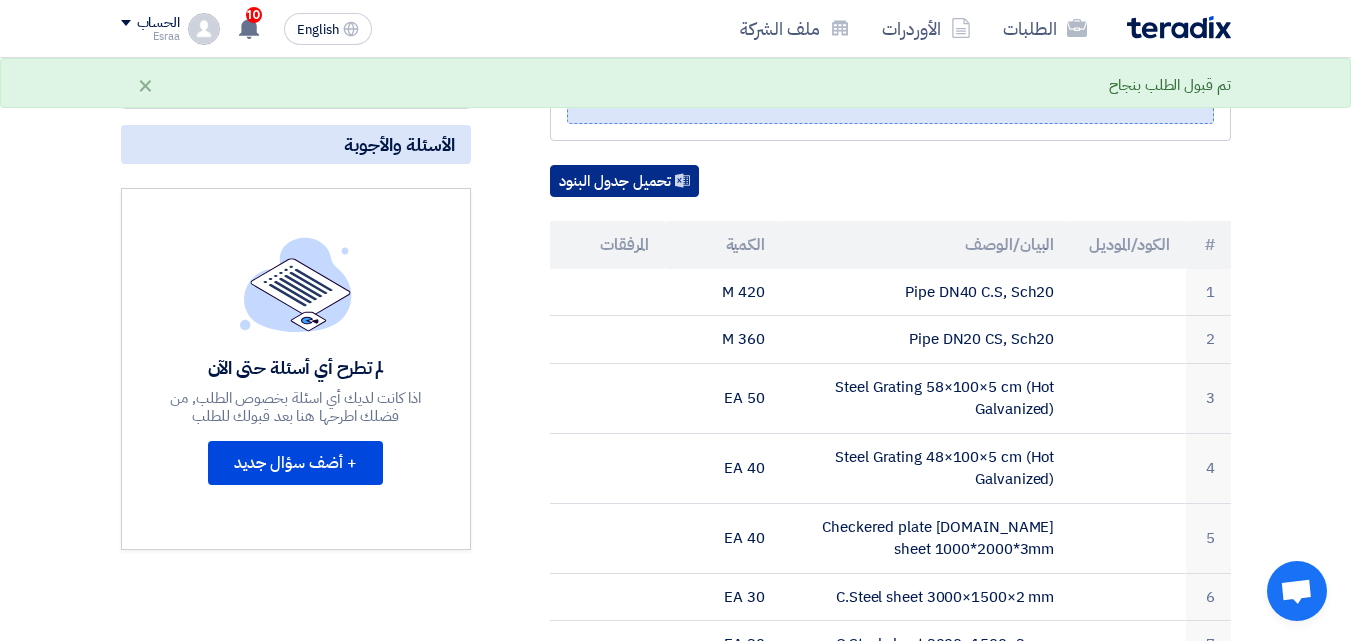 click on "تحميل جدول البنود" 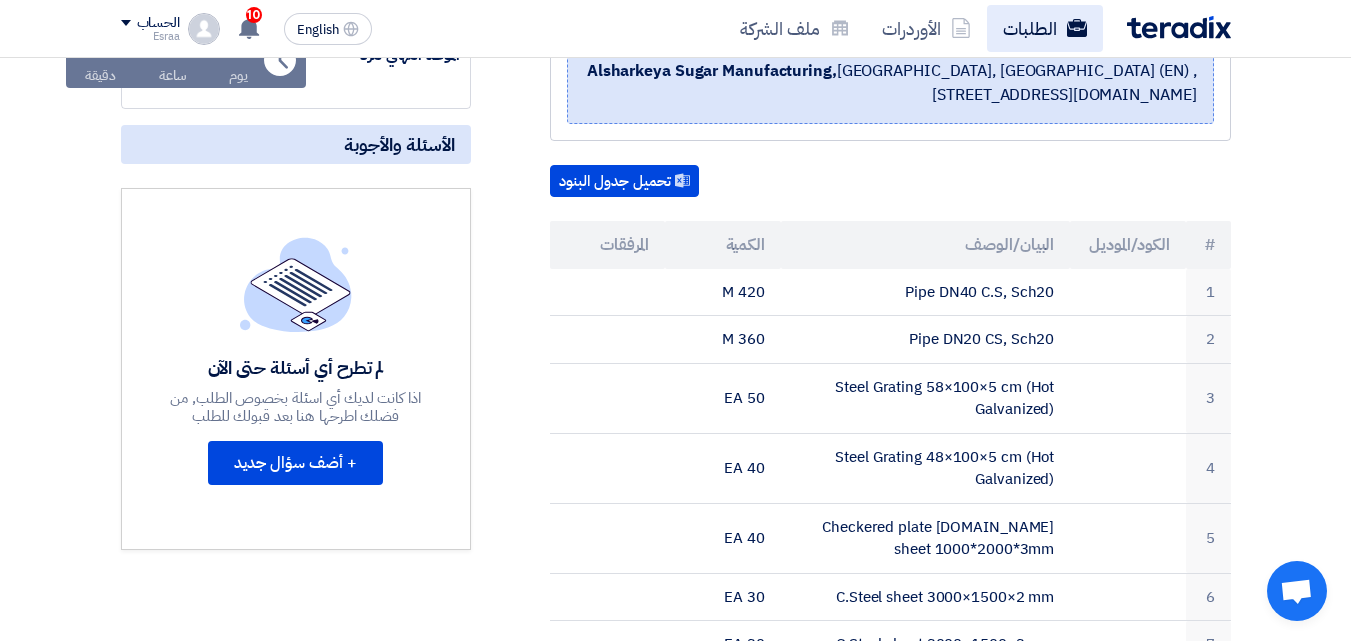 click on "الطلبات" 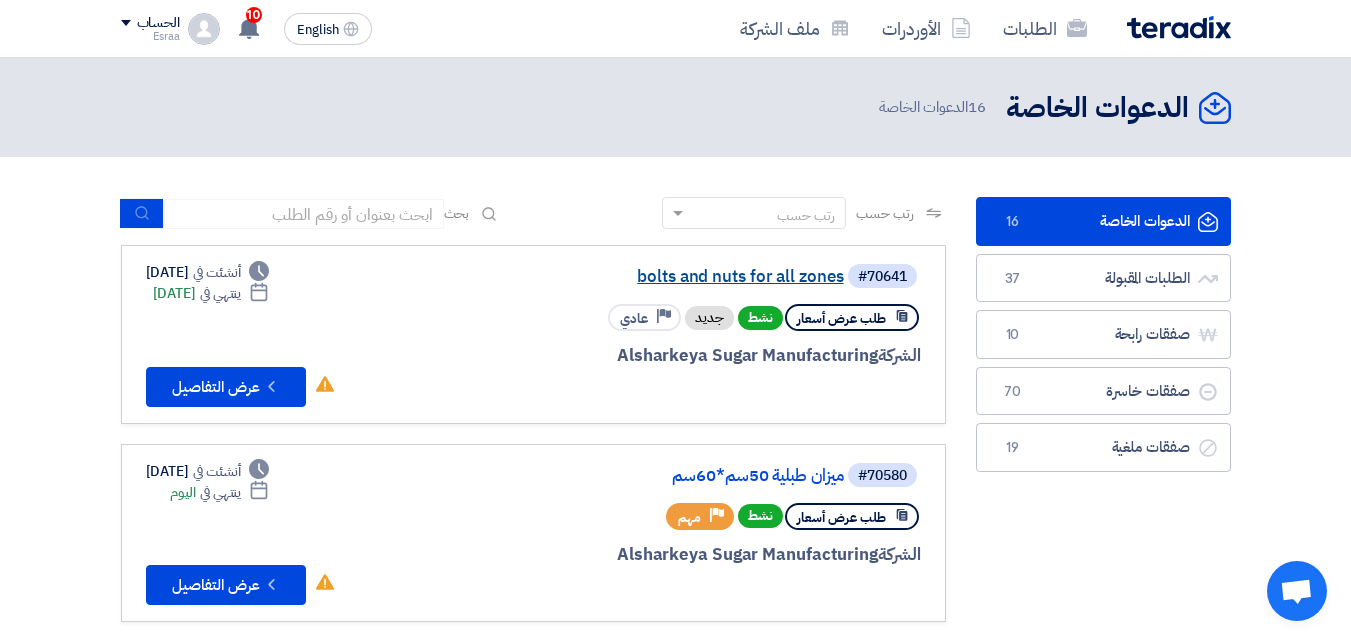 click on "bolts and nuts for all zones" 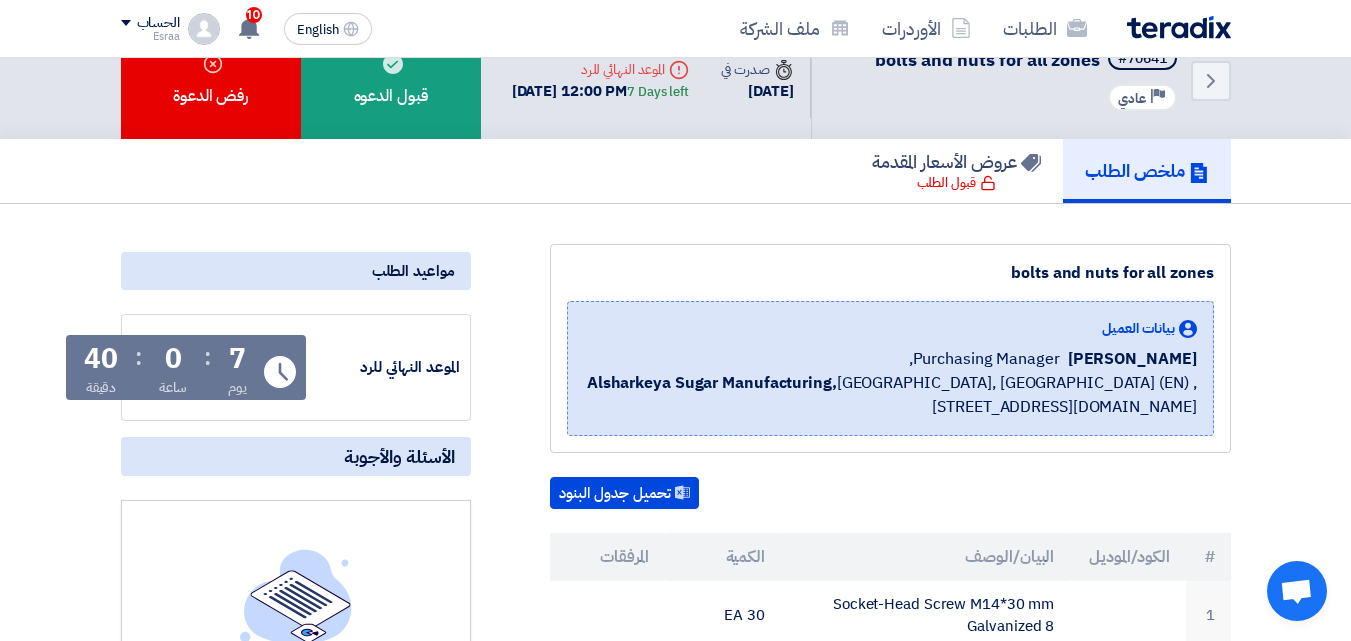 scroll, scrollTop: 0, scrollLeft: 0, axis: both 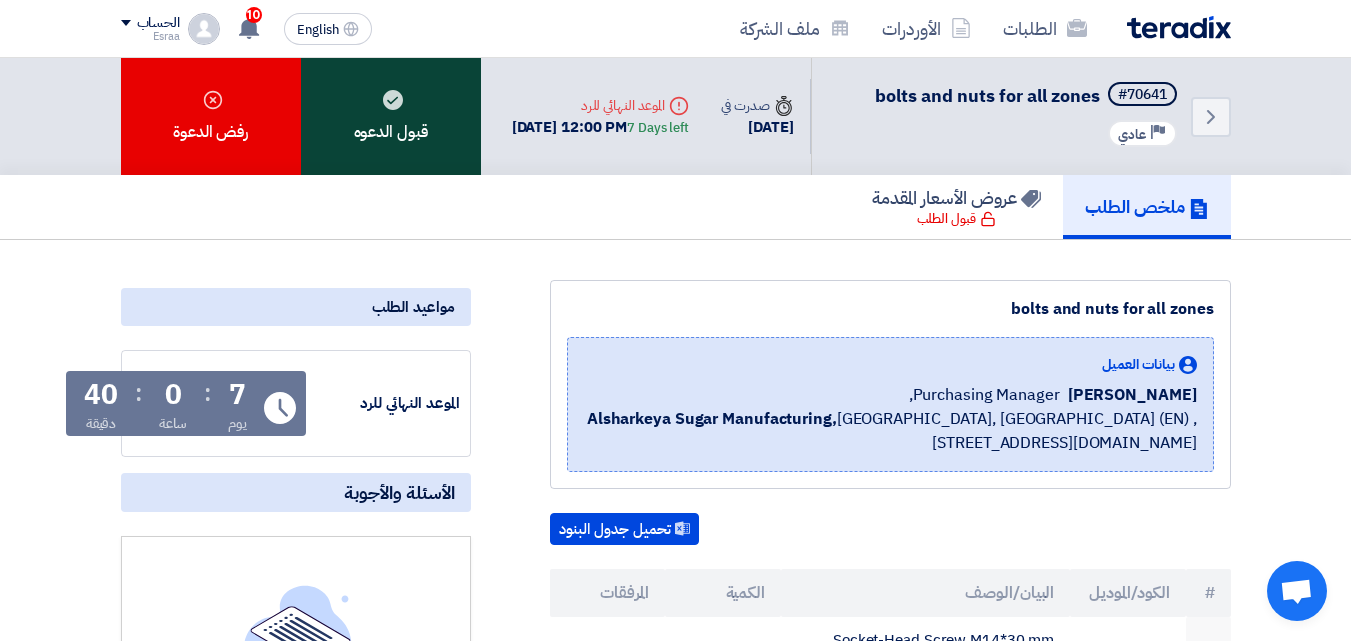 click 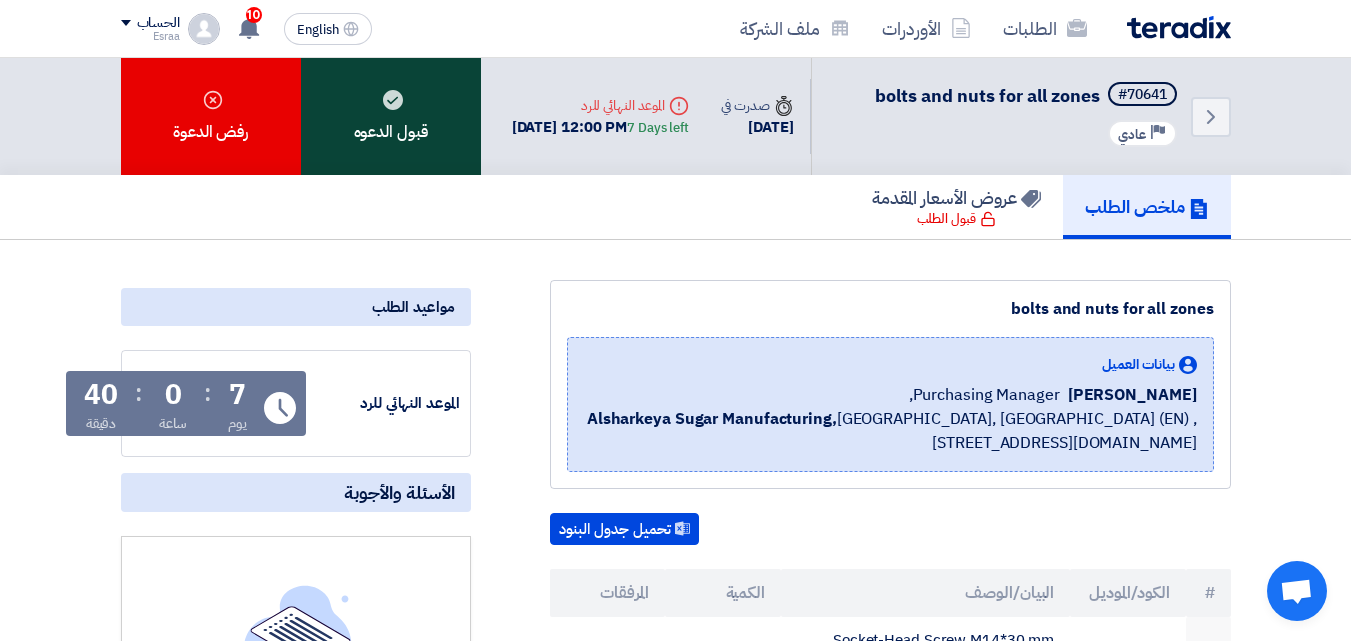 click on "قبول الدعوه" 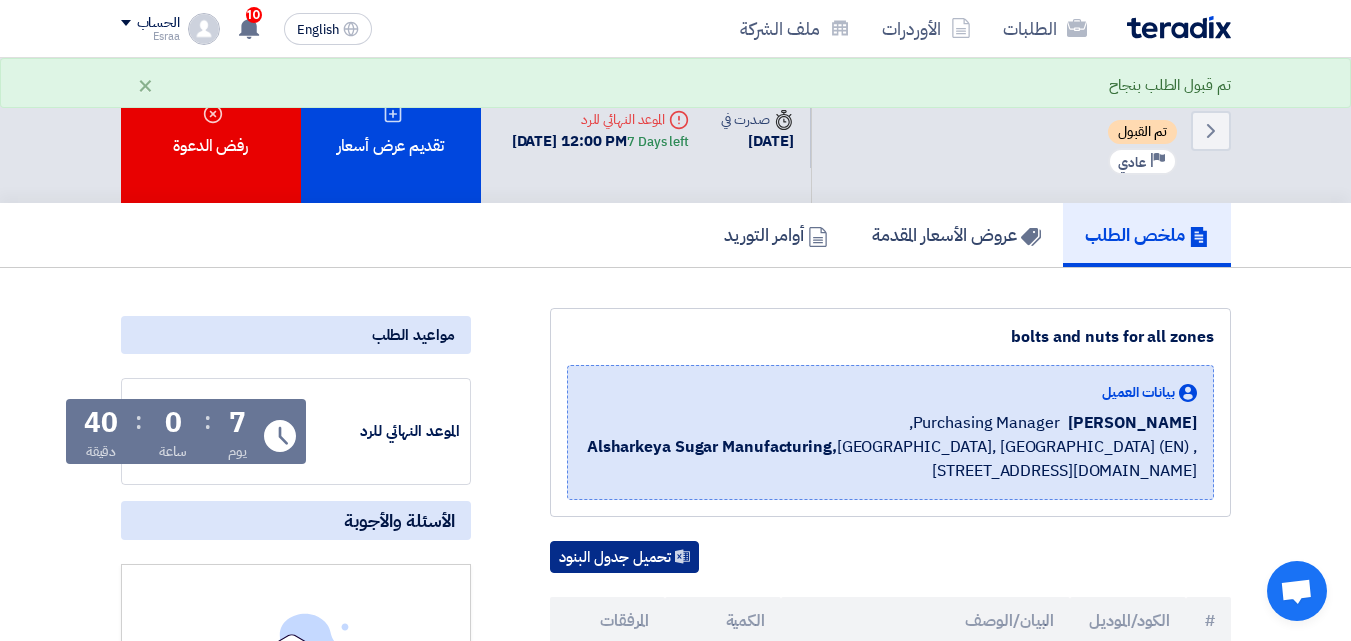 click on "تحميل جدول البنود" 